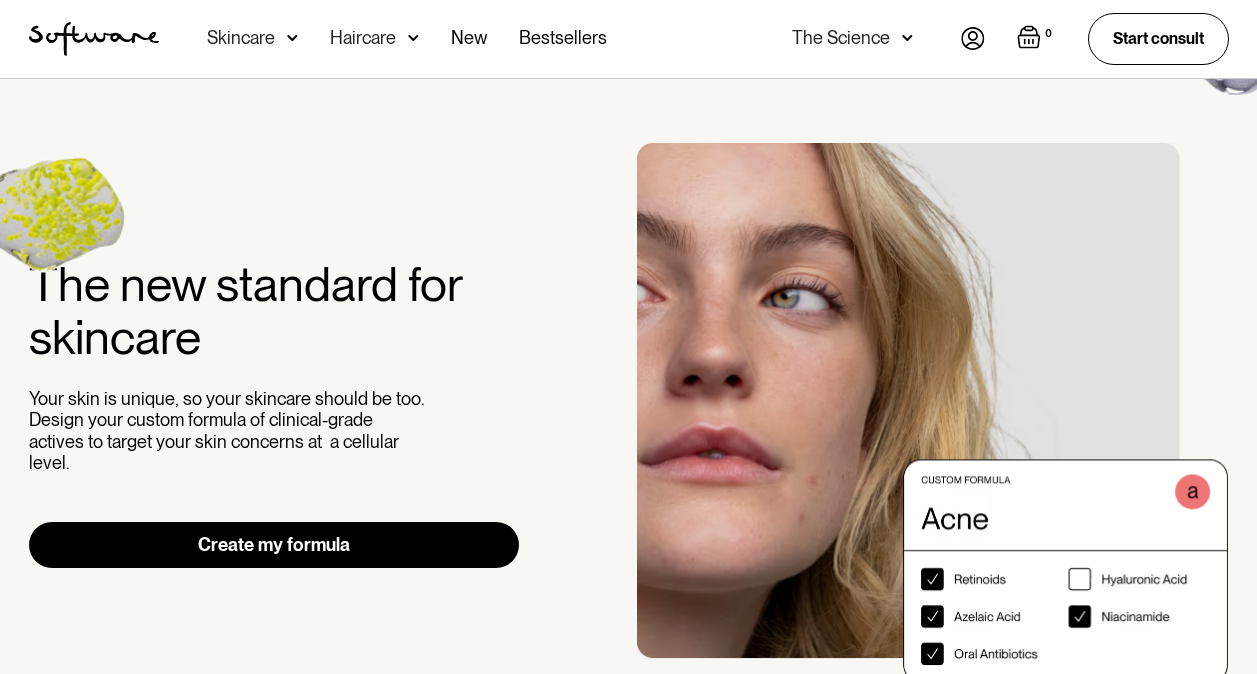 scroll, scrollTop: 0, scrollLeft: 0, axis: both 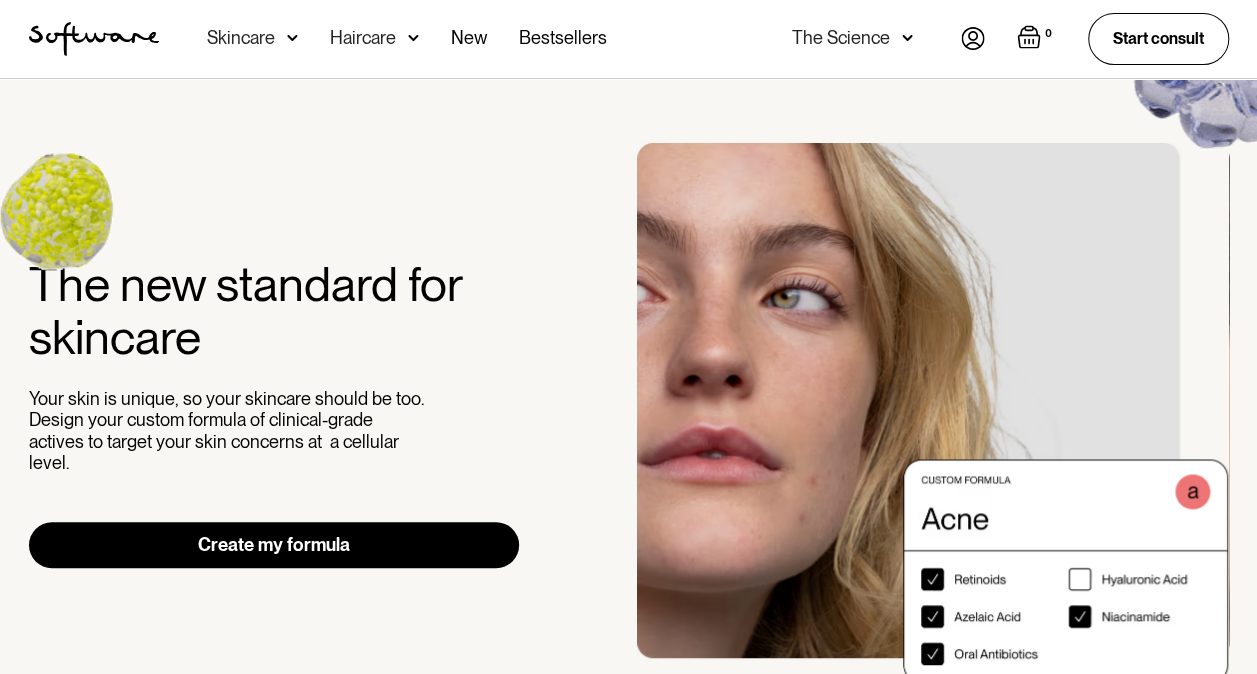 click at bounding box center (292, 38) 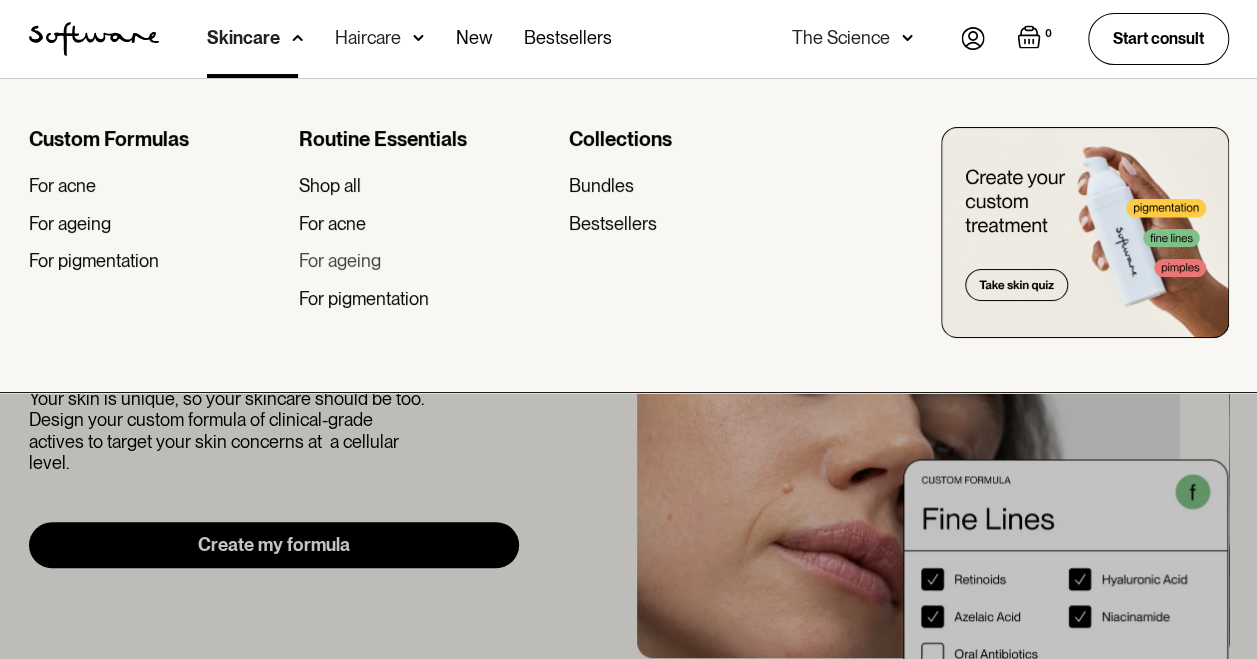 click on "For ageing" at bounding box center (340, 261) 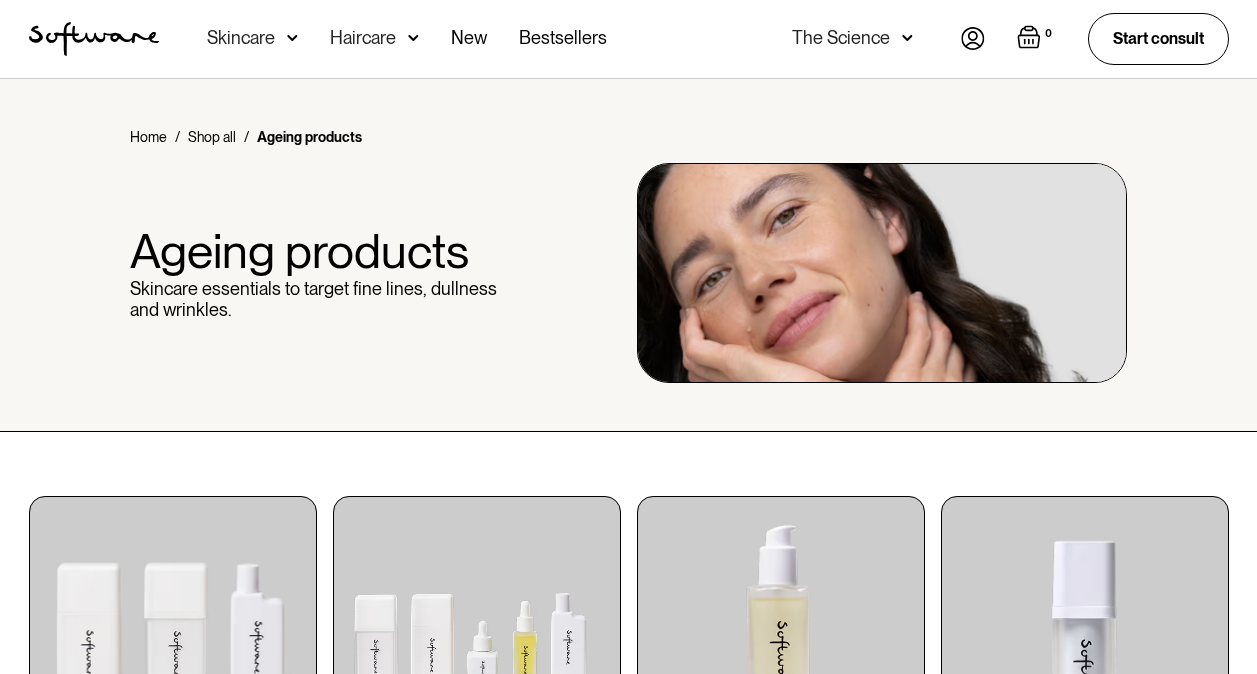 scroll, scrollTop: 0, scrollLeft: 0, axis: both 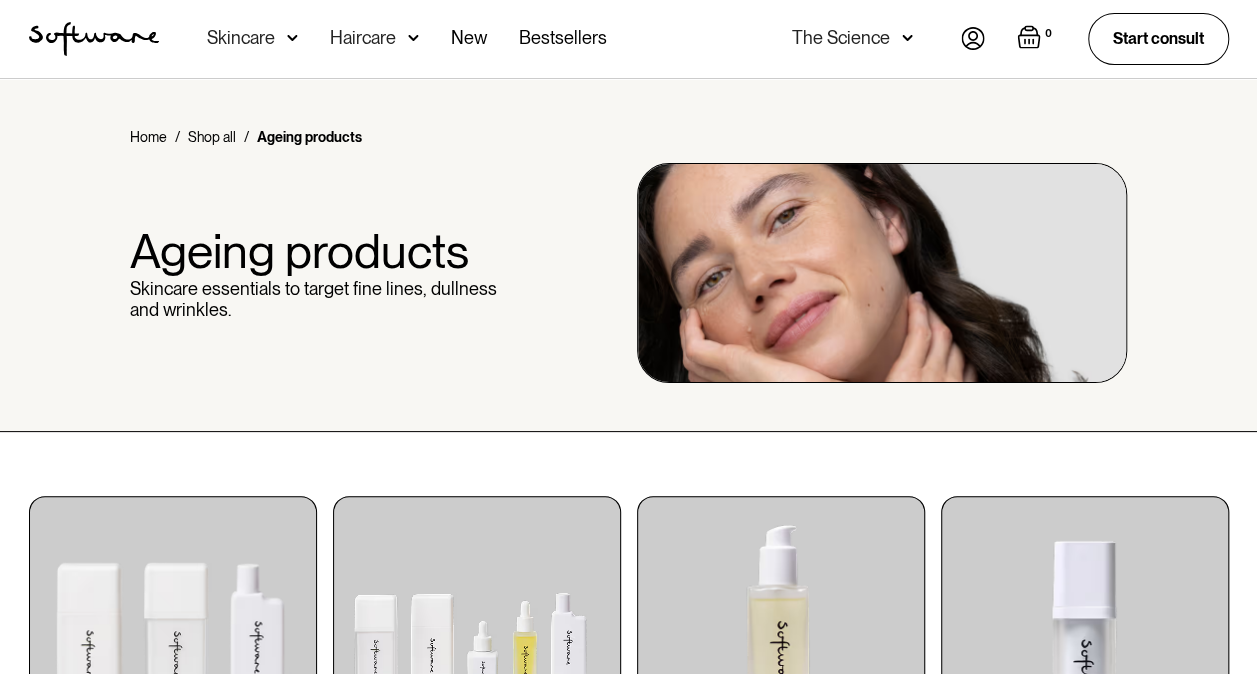 drag, startPoint x: 265, startPoint y: 58, endPoint x: 678, endPoint y: 34, distance: 413.69675 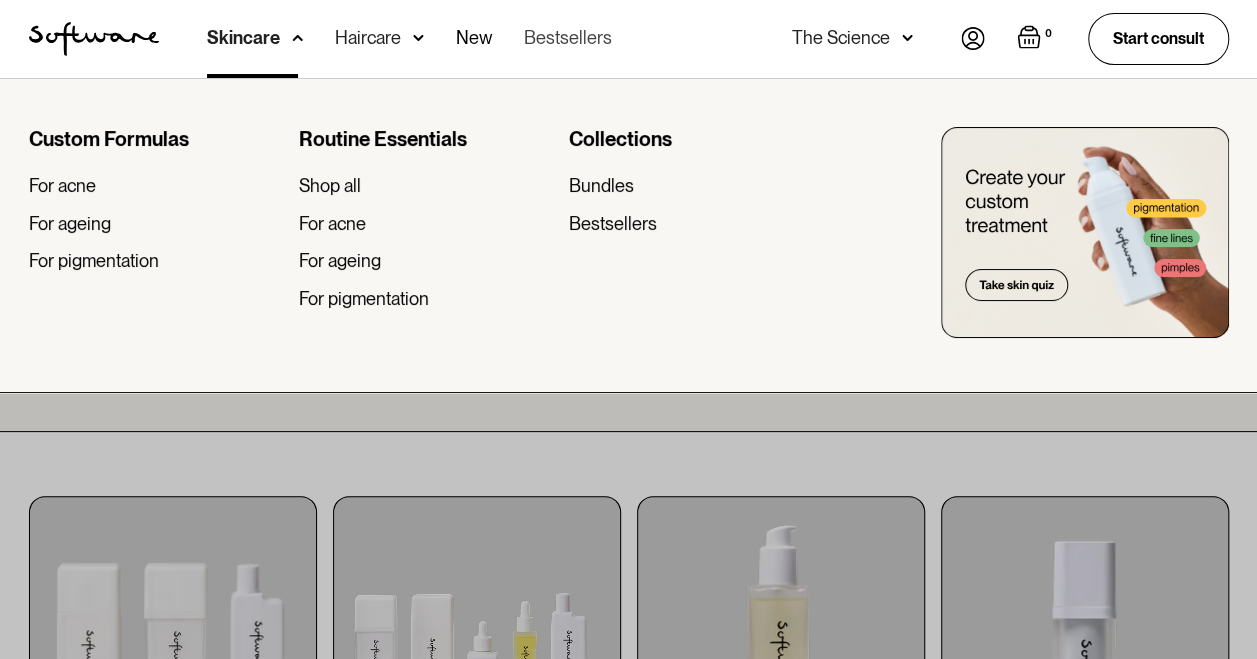 click on "Bestsellers" at bounding box center (568, 39) 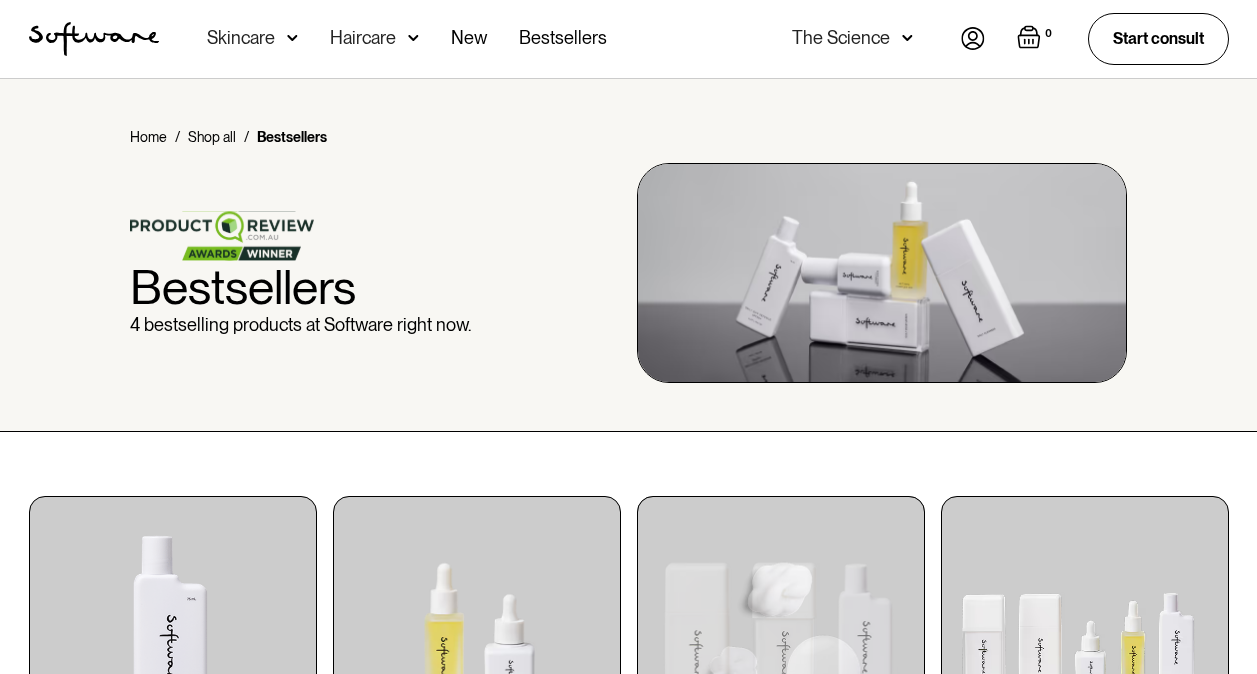 scroll, scrollTop: 0, scrollLeft: 0, axis: both 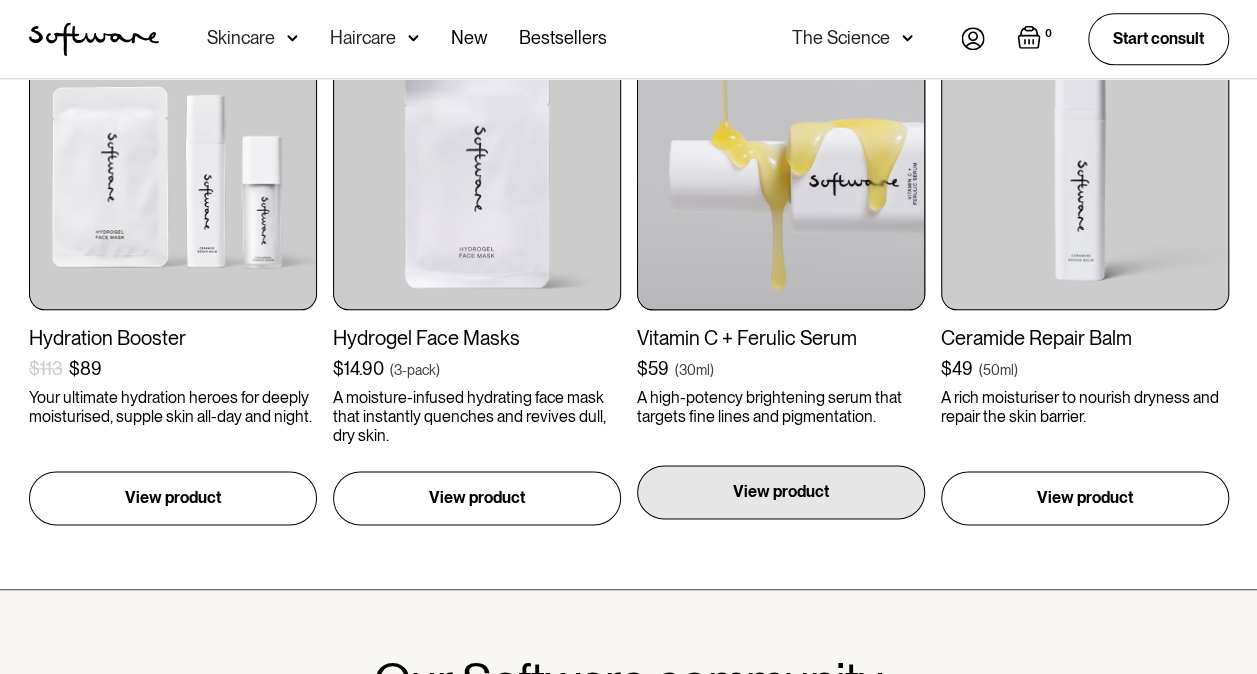 click on "View product" at bounding box center [781, 492] 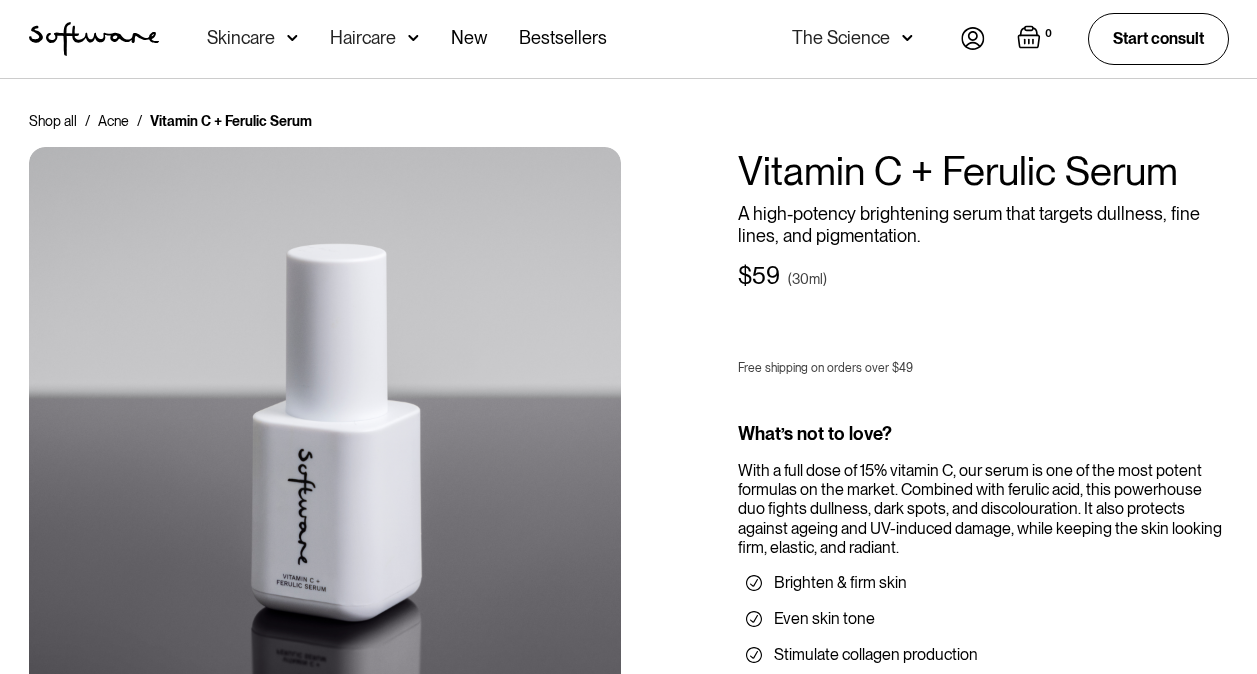 scroll, scrollTop: 0, scrollLeft: 0, axis: both 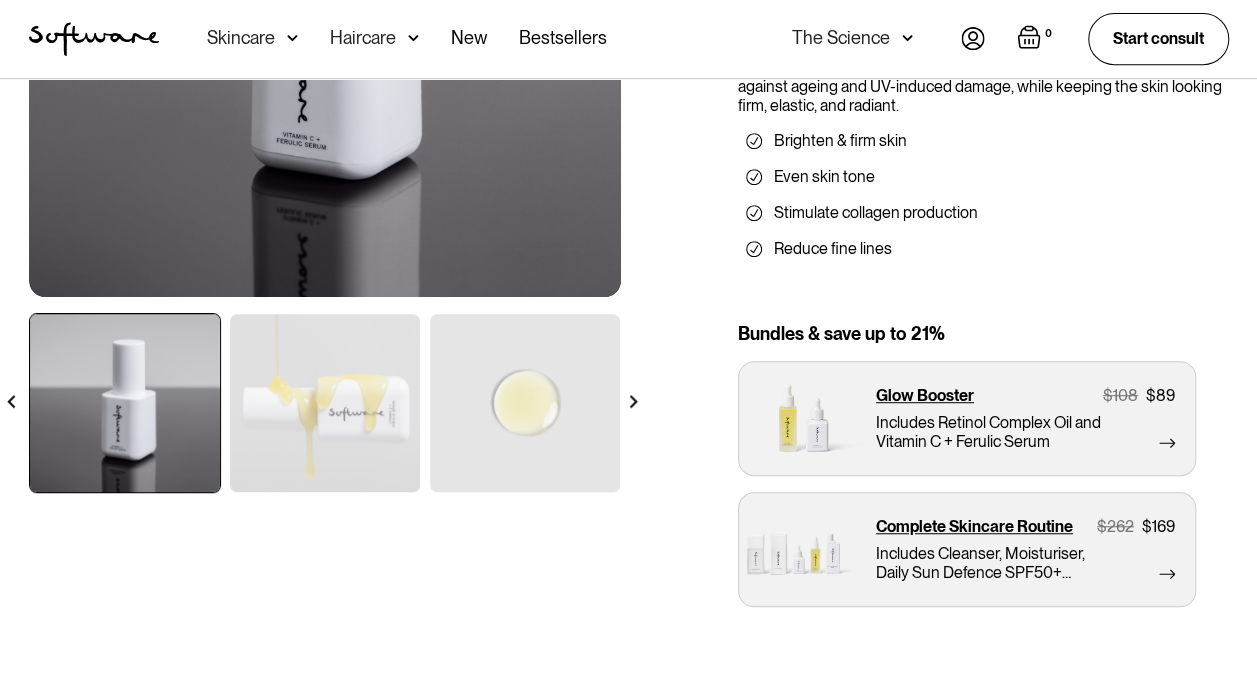 click at bounding box center (633, 401) 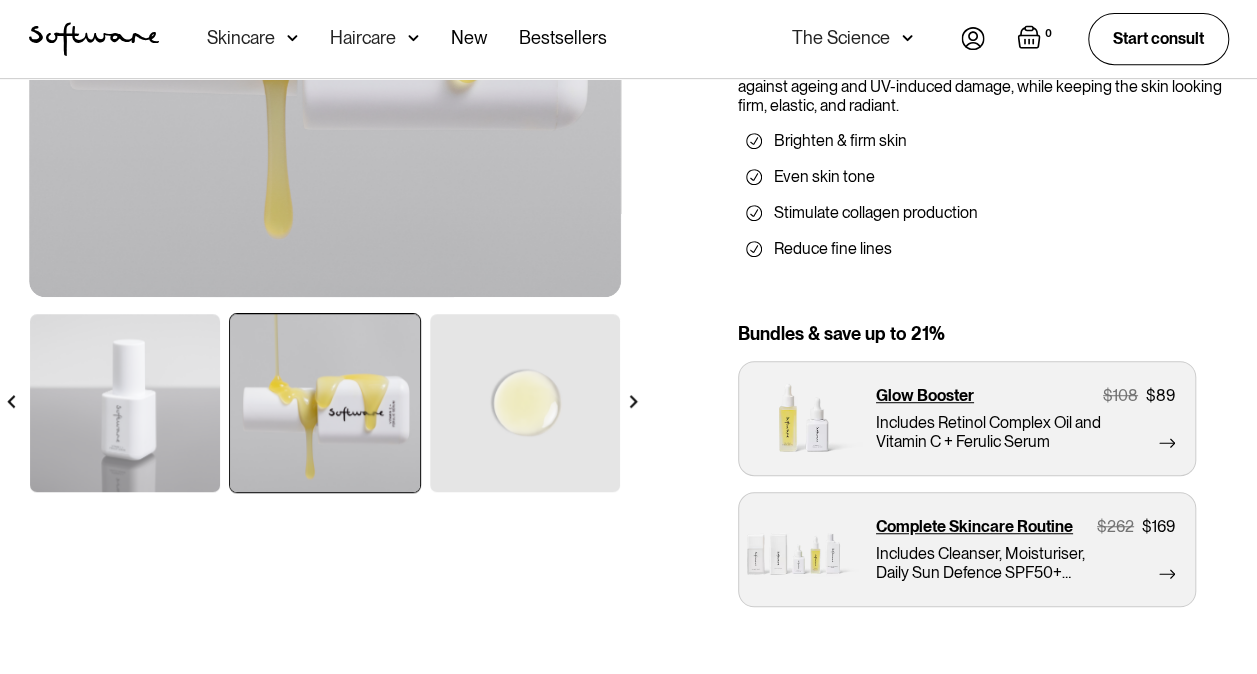 click at bounding box center (633, 401) 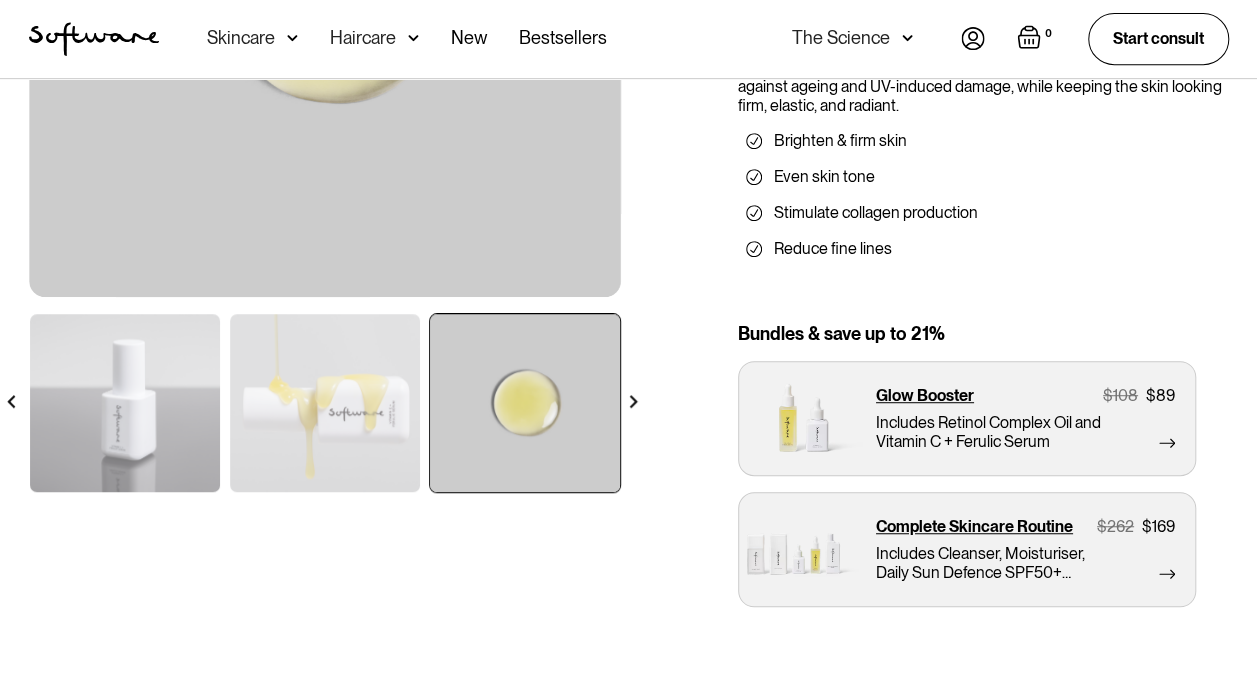 scroll, scrollTop: 160, scrollLeft: 0, axis: vertical 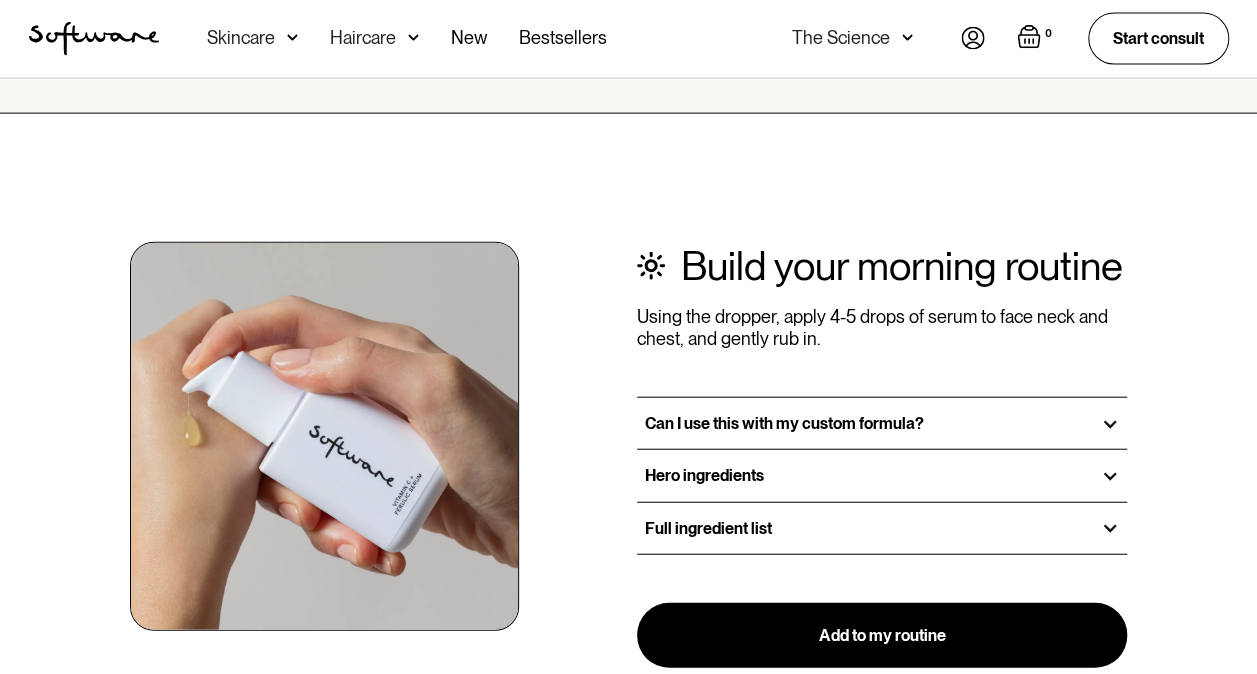 click at bounding box center (1110, 476) 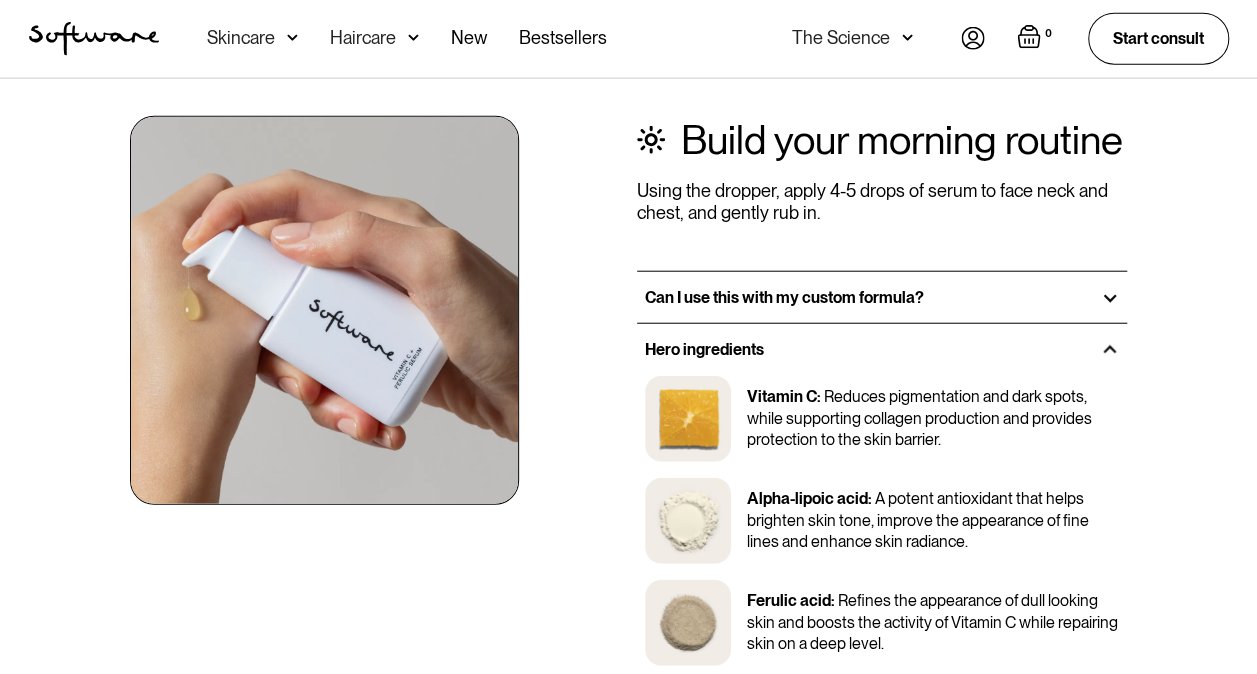 scroll, scrollTop: 2503, scrollLeft: 0, axis: vertical 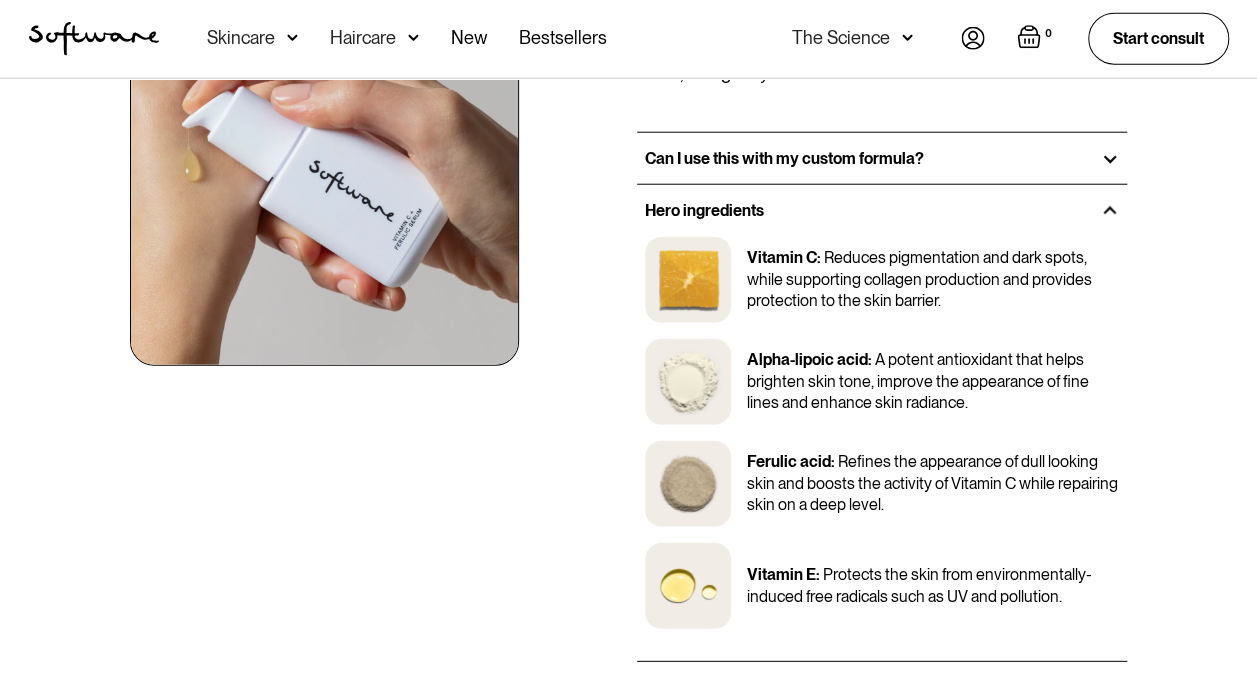 click at bounding box center [1110, 159] 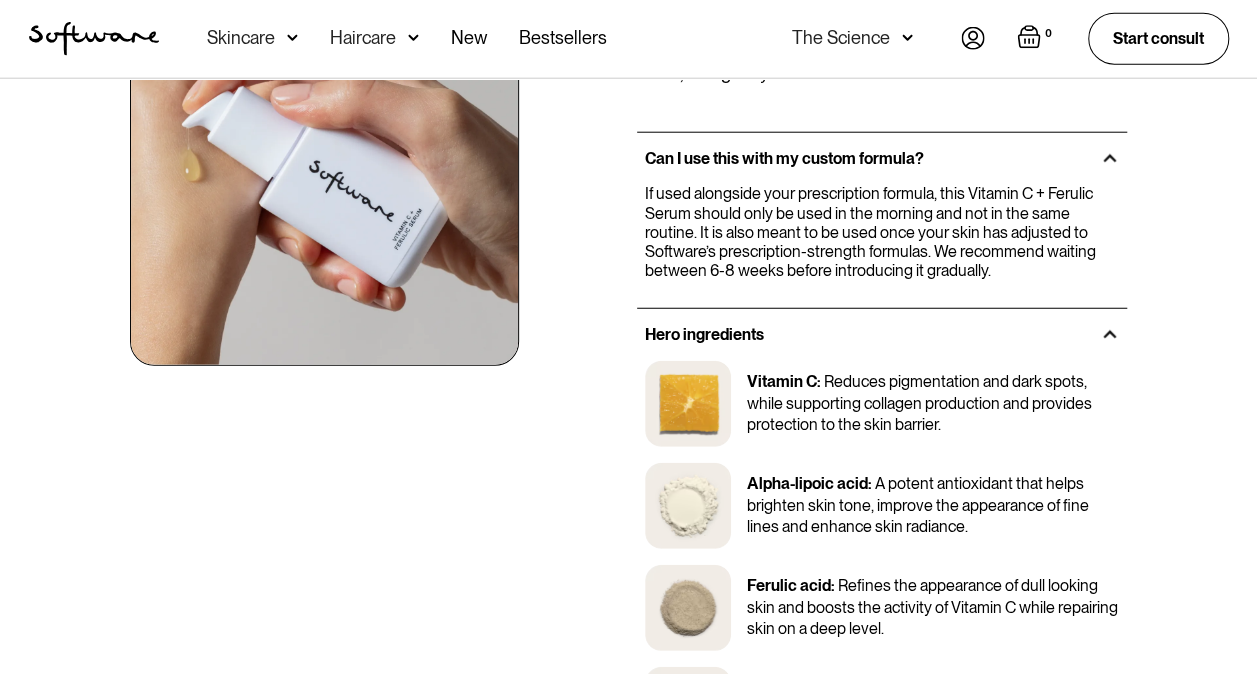 click at bounding box center [1110, 159] 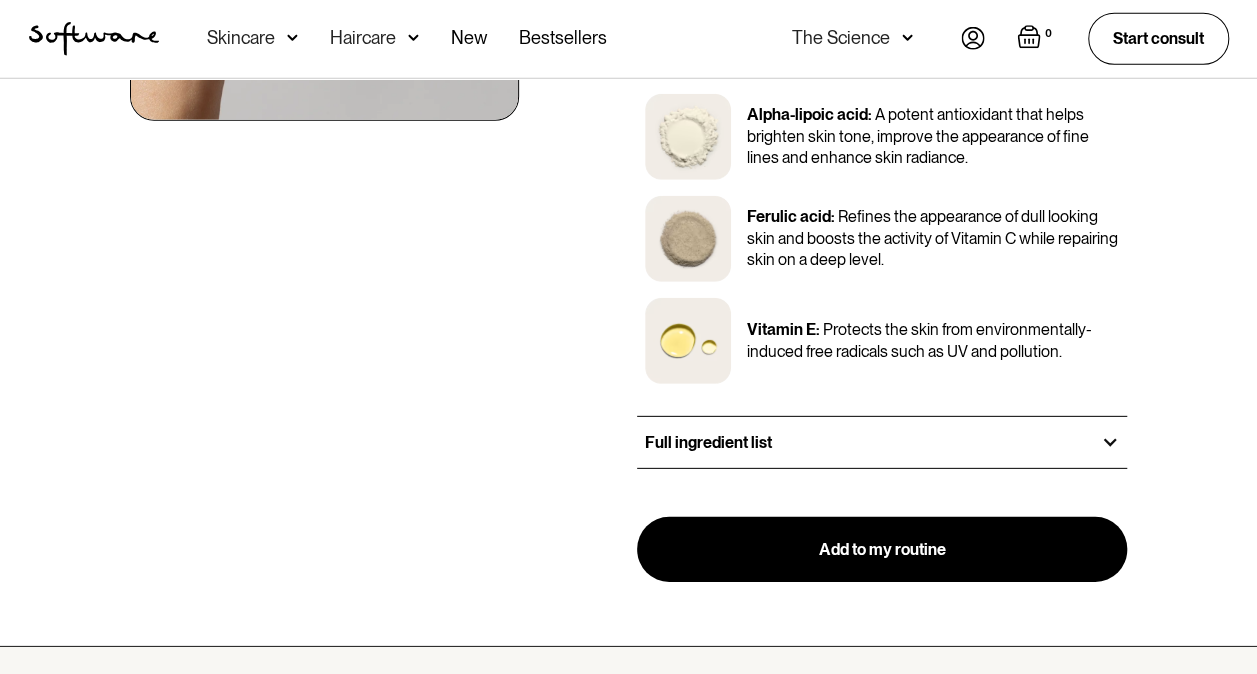 scroll, scrollTop: 2901, scrollLeft: 0, axis: vertical 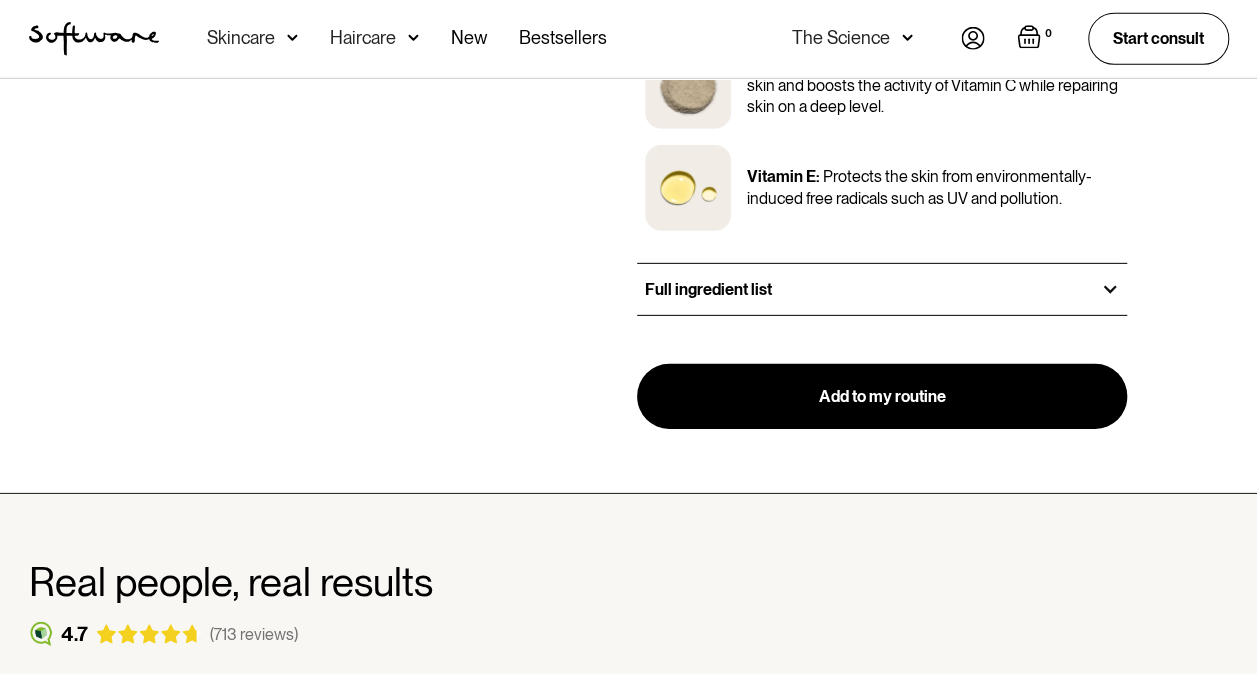 click on "Build your morning routine Using the dropper, apply 4-5 drops of serum to face neck and chest, and gently rub in. Can I use this with my custom formula? If used alongside your prescription formula, this Vitamin C + Ferulic Serum should only be used in the morning and not in the same routine. It is also meant to be used once your skin has adjusted to Software’s prescription-strength formulas. We recommend waiting between 6-8 weeks before introducing it gradually. Hero ingredients Vitamin C : Reduces pigmentation and dark spots, while supporting collagen production and provides protection to the skin barrier. Alpha-lipoic acid : A potent antioxidant that helps brighten skin tone, improve the appearance of fine lines and enhance skin radiance. Ferulic acid : Refines the appearance of dull looking skin and boosts the activity of Vitamin C while repairing skin on a deep level. Vitamin E : Protects the skin from environmentally-induced free radicals such as UV and pollution. Full ingredient list Add to my routine" at bounding box center [629, -28] 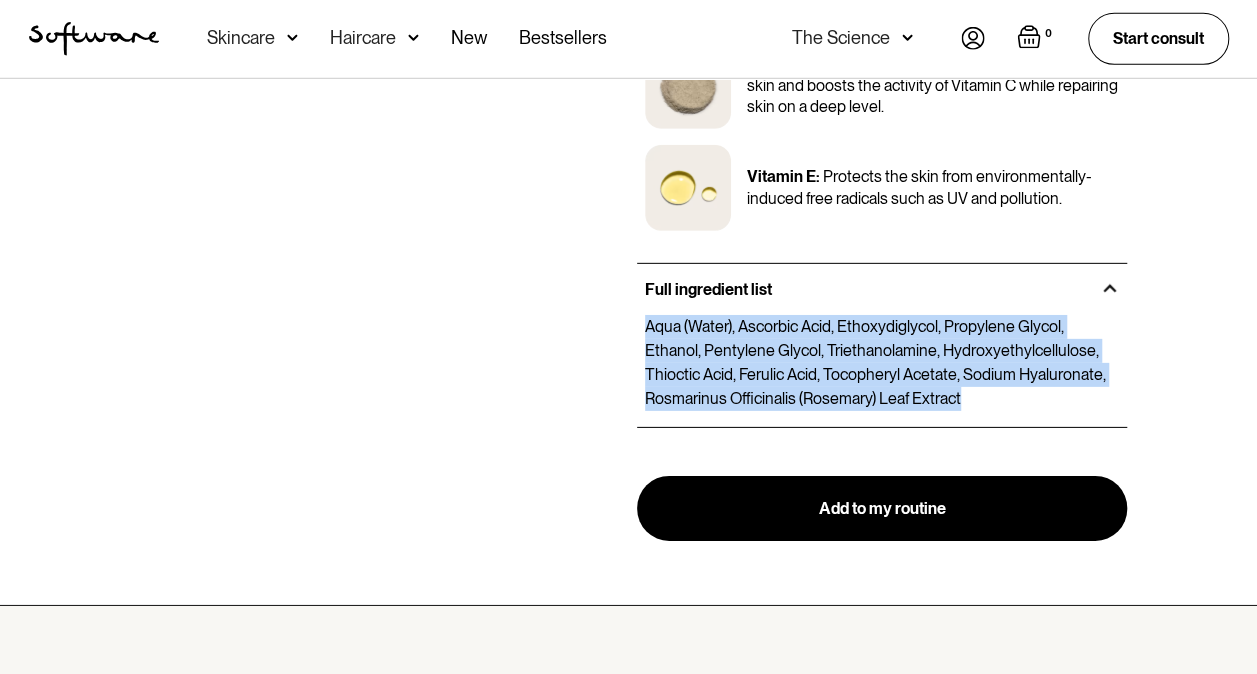 drag, startPoint x: 980, startPoint y: 398, endPoint x: 637, endPoint y: 319, distance: 351.9801 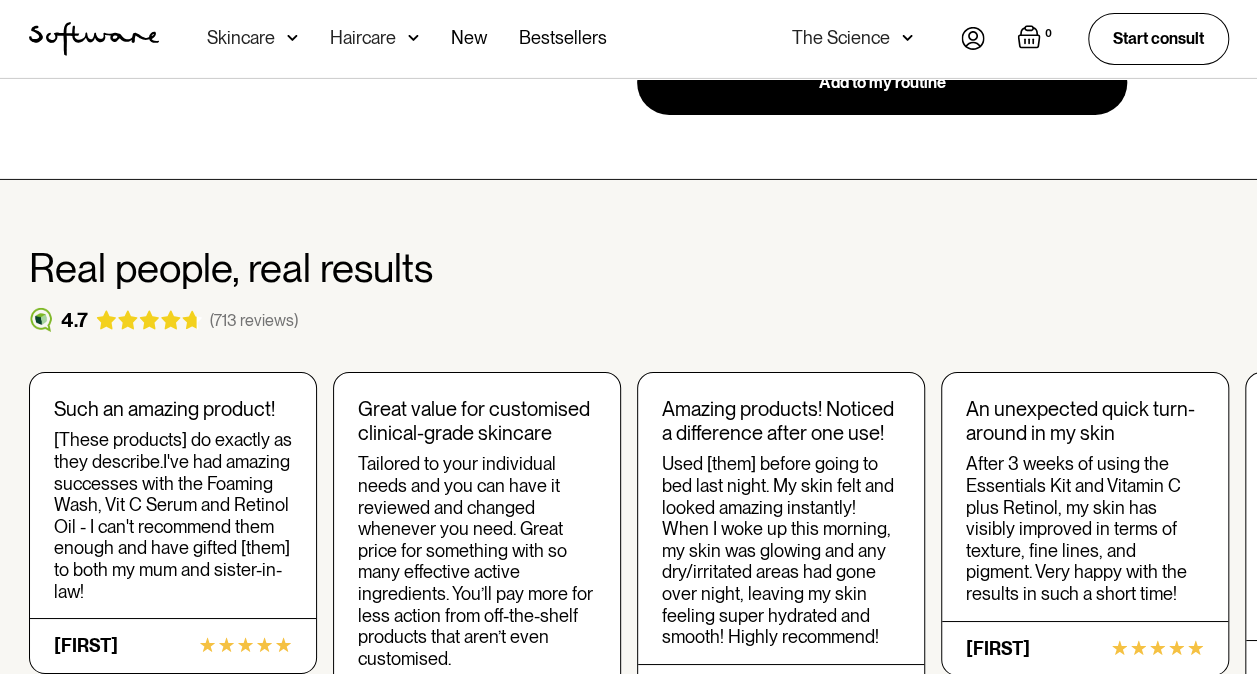 scroll, scrollTop: 3050, scrollLeft: 0, axis: vertical 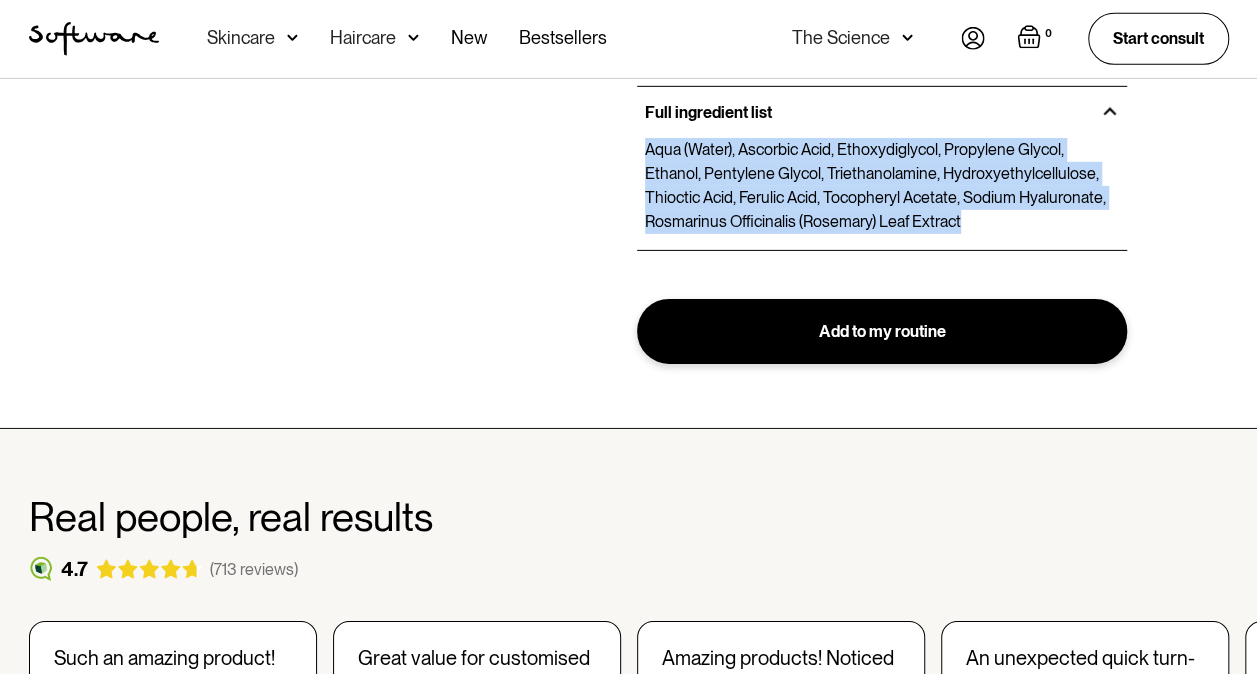click on "Add to my routine" at bounding box center (882, 332) 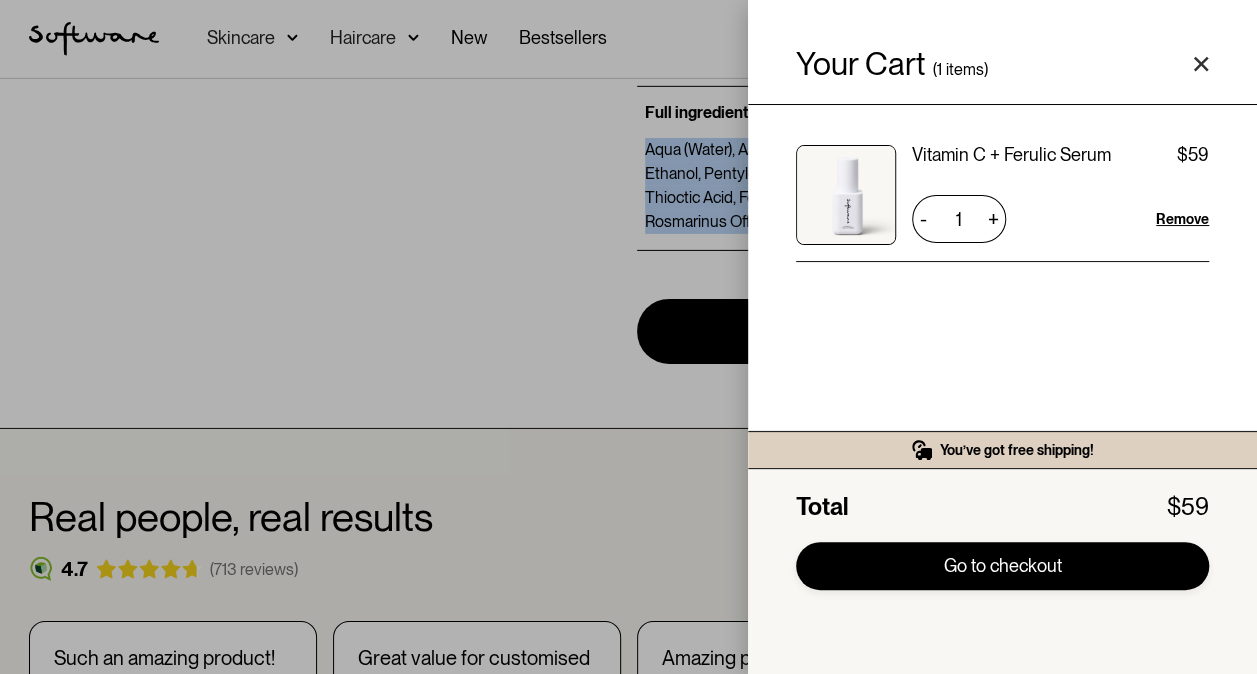 click on "Go to checkout" at bounding box center (1002, 566) 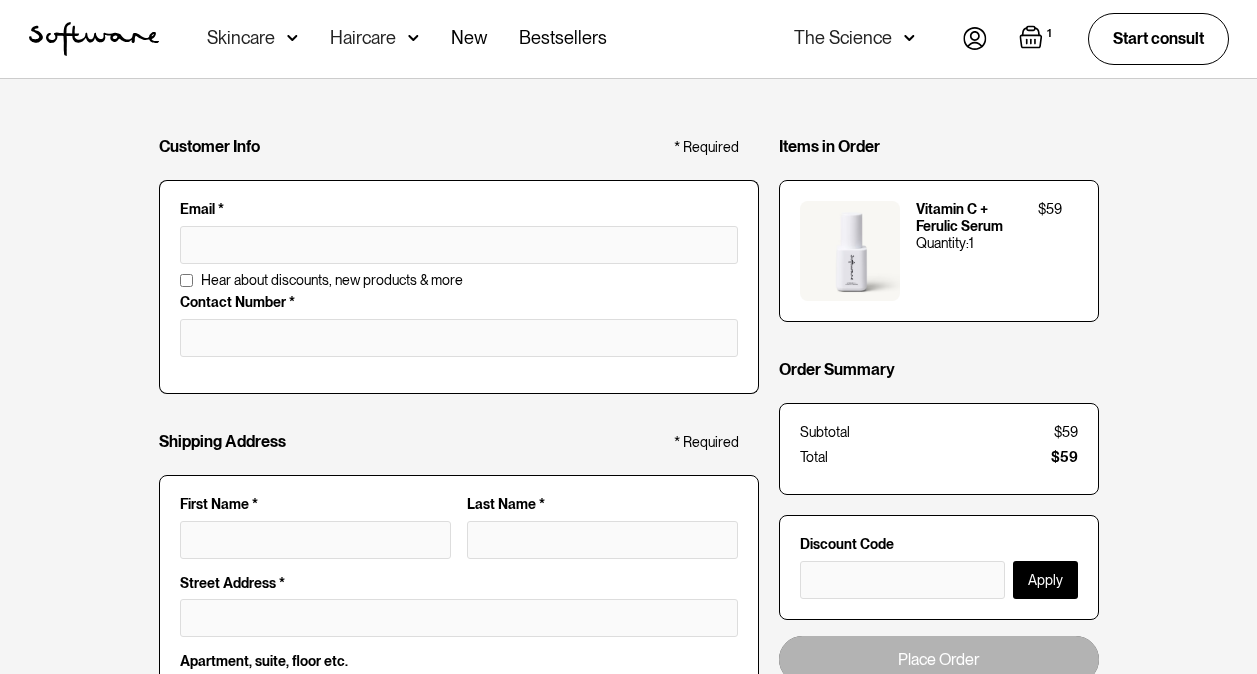 scroll, scrollTop: 0, scrollLeft: 0, axis: both 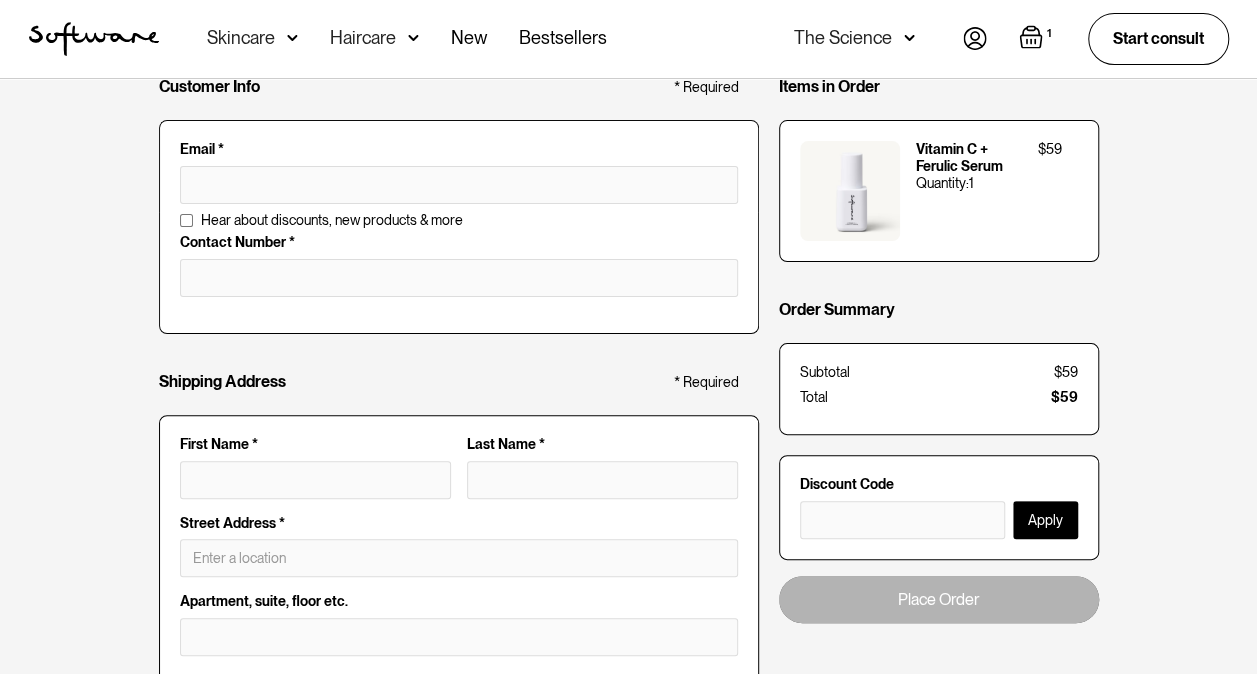 click on "Customer Info * Required Email * Email is invalid Additional Information Hear about discounts, new products & more Contact Number * Shipping Address * Required First Name * Last Name * Full Name * Street Address * Apartment, suite, floor etc. Suburb * State/Province Zip/Postal Code * Country * Australia Shipping Method No shipping methods are available for the address given. Payment Info * Required Card Number * Expiration Date * Security Code * Billing address same as shipping Billing Address * Required Full Name * Street Address * City * State/Province Zip/Postal Code * Country * Afghanistan Aland Islands Albania Algeria American Samoa Andorra Angola Anguilla Antigua and Barbuda Argentina Armenia Aruba Australia Austria Azerbaijan Bahamas Bahrain Bangladesh Barbados Belarus Belgium Belize Benin Bermuda Bhutan Bolivia Bonaire, Saint Eustatius and Saba Bosnia and Herzegovina Botswana Brazil British Indian Ocean Territory British Virgin Islands Brunei Bulgaria Burkina Faso Burundi Cabo Verde Cambodia Cameroon" at bounding box center (628, 709) 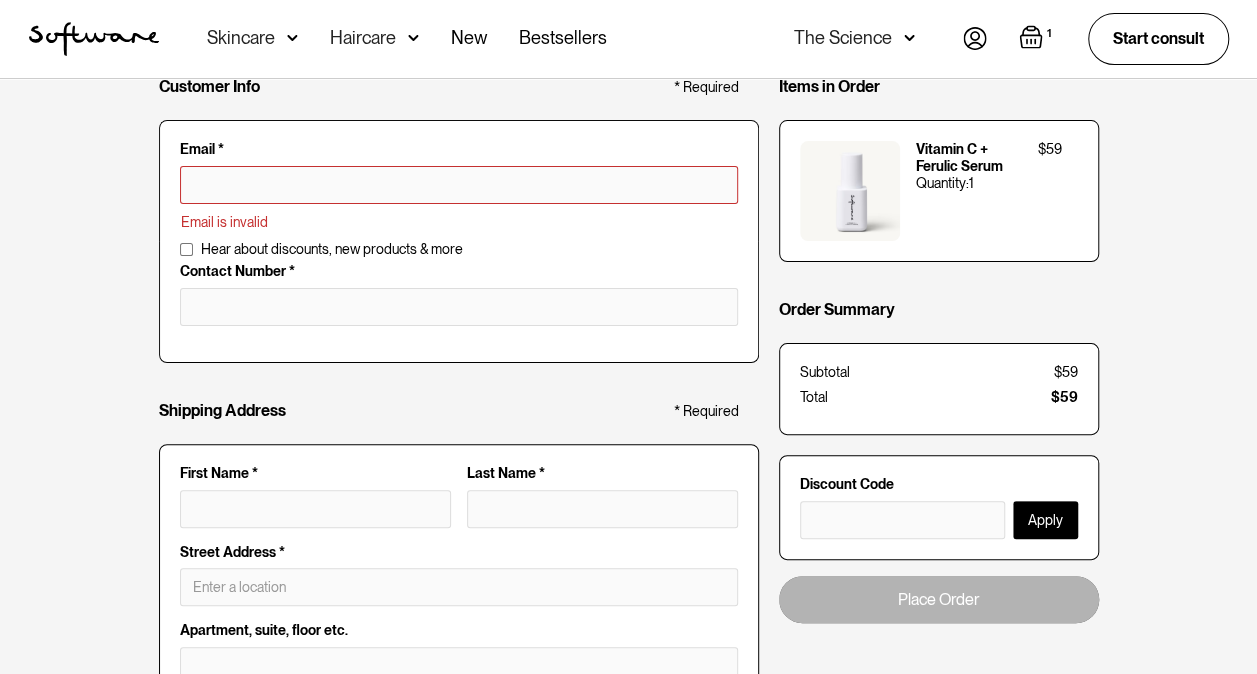 click at bounding box center (459, 185) 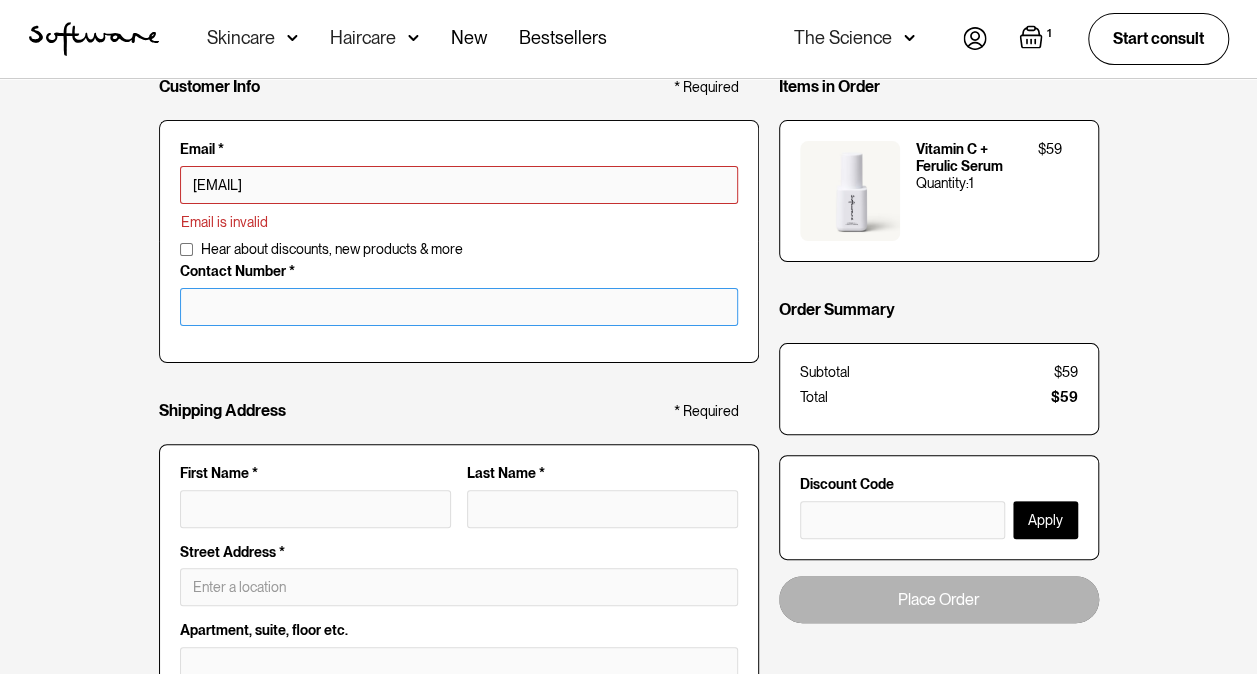 click at bounding box center [459, 307] 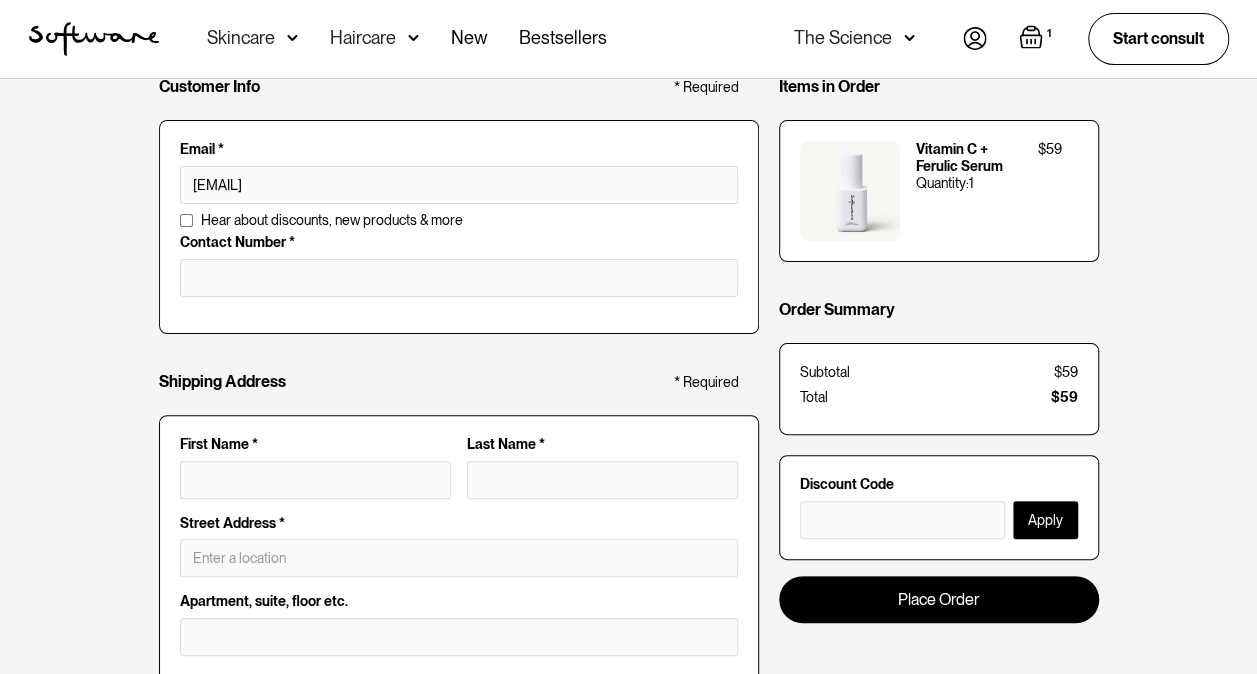 click on "Hear about discounts, new products & more Contact Number *" at bounding box center (459, 273) 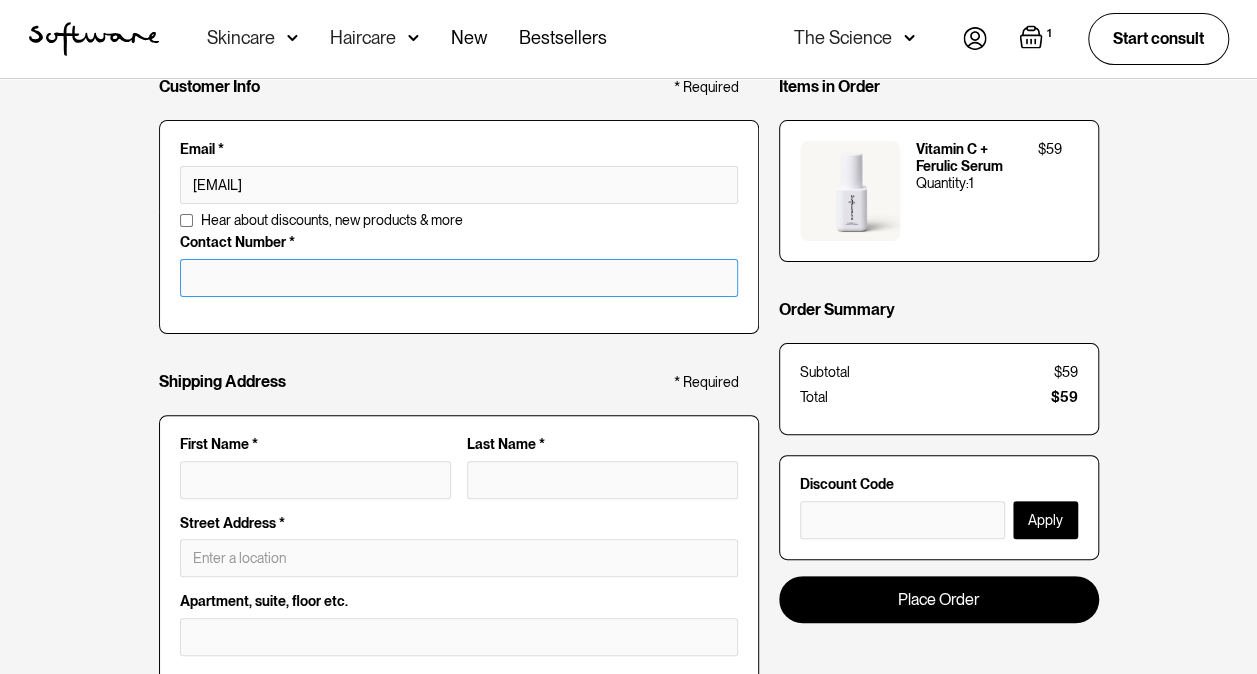 click at bounding box center [459, 278] 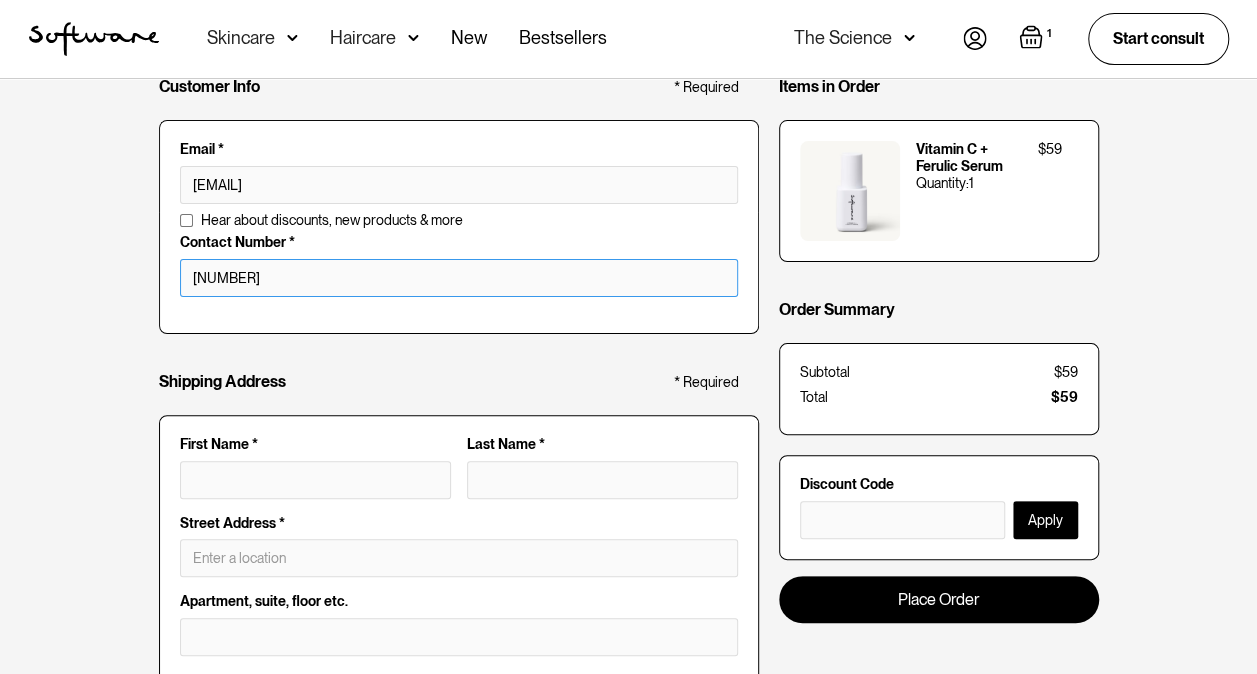 type on "123456789" 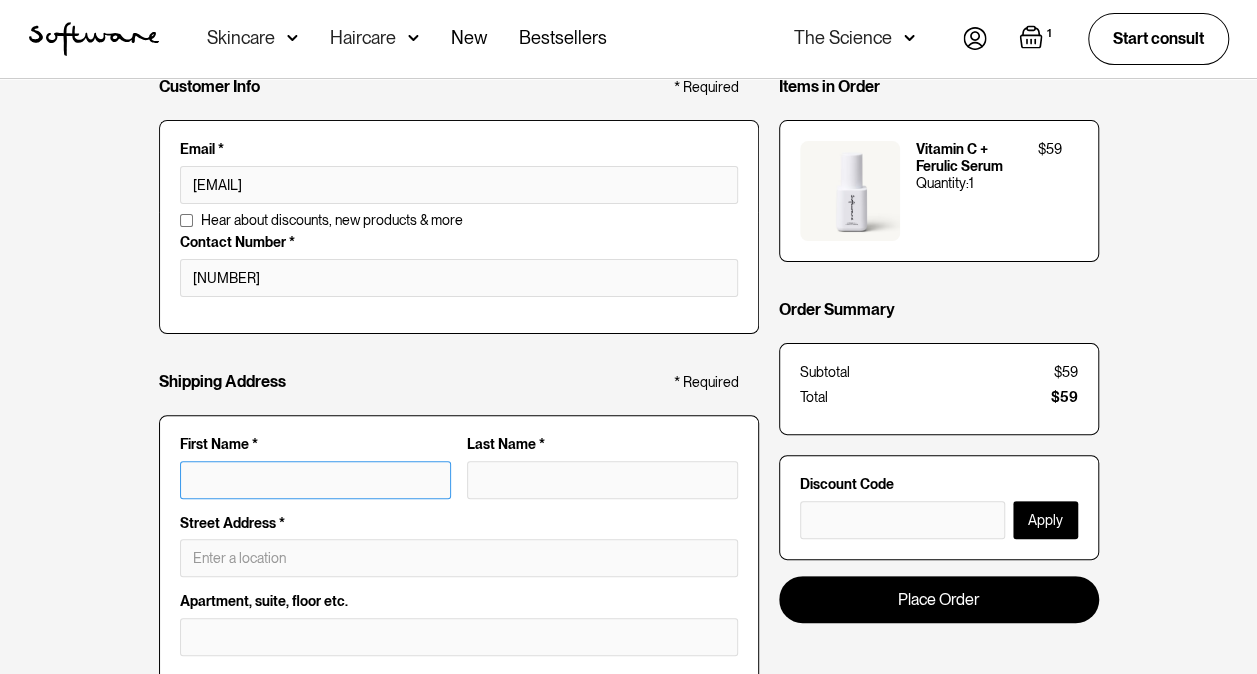 click on "First Name *" at bounding box center (315, 480) 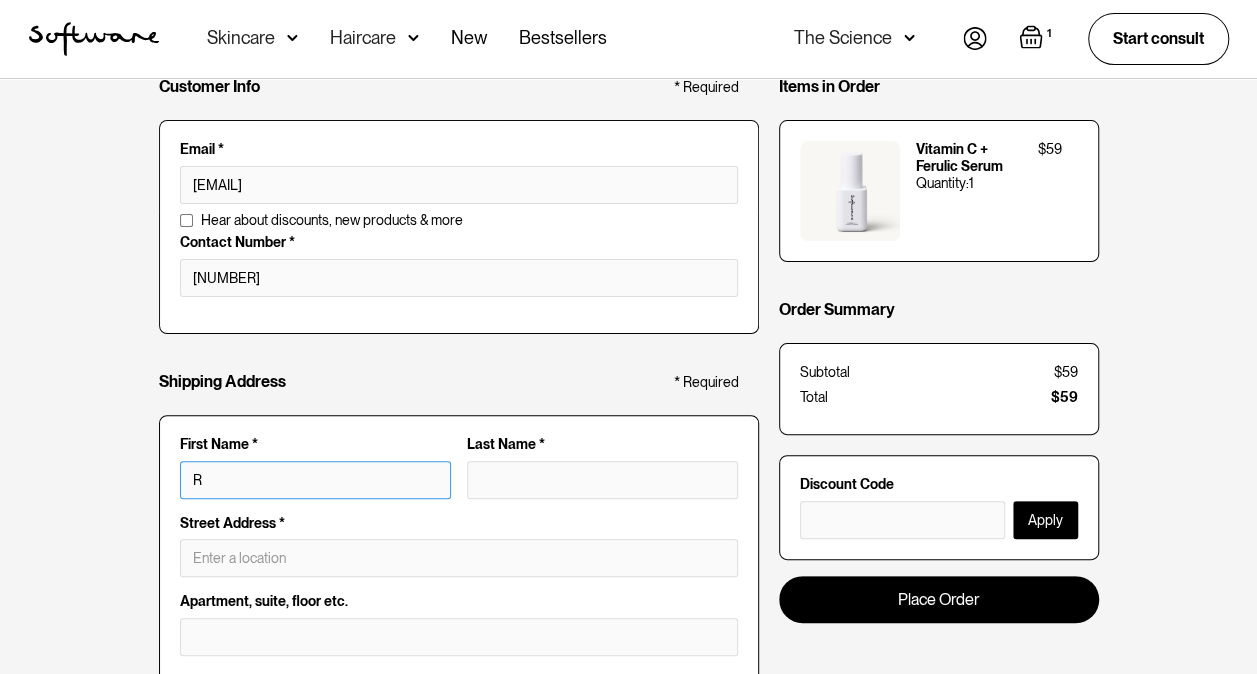 type on "RA" 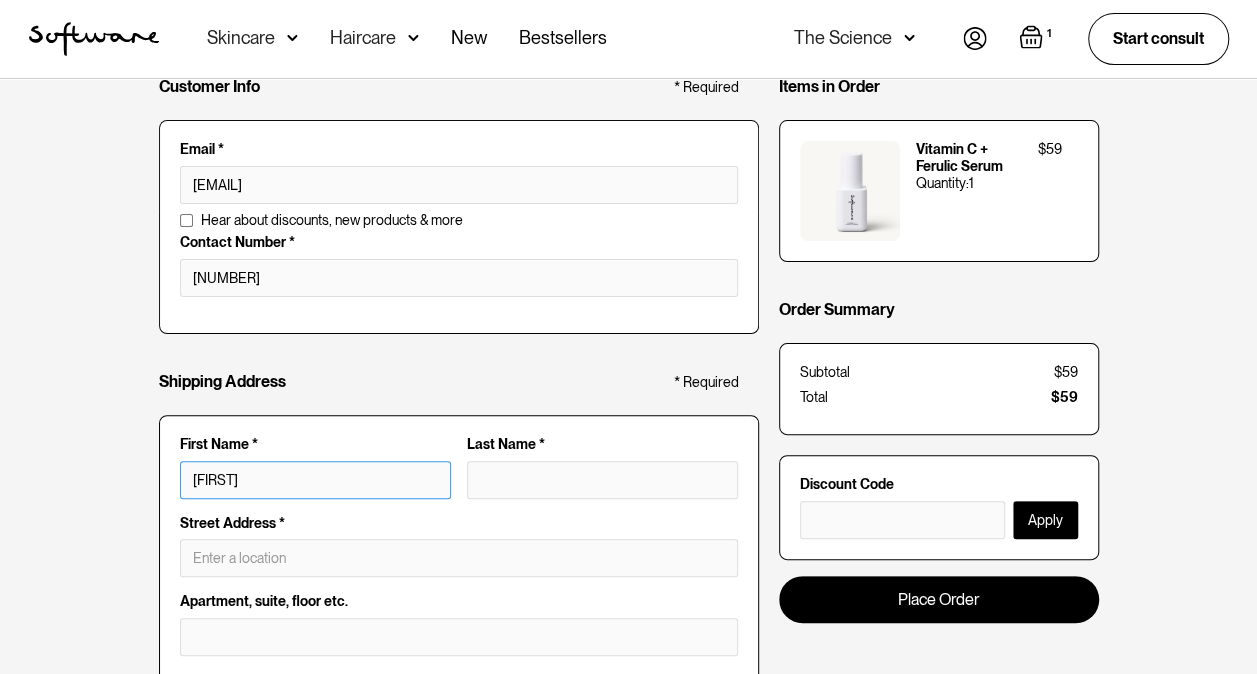 type on "RA" 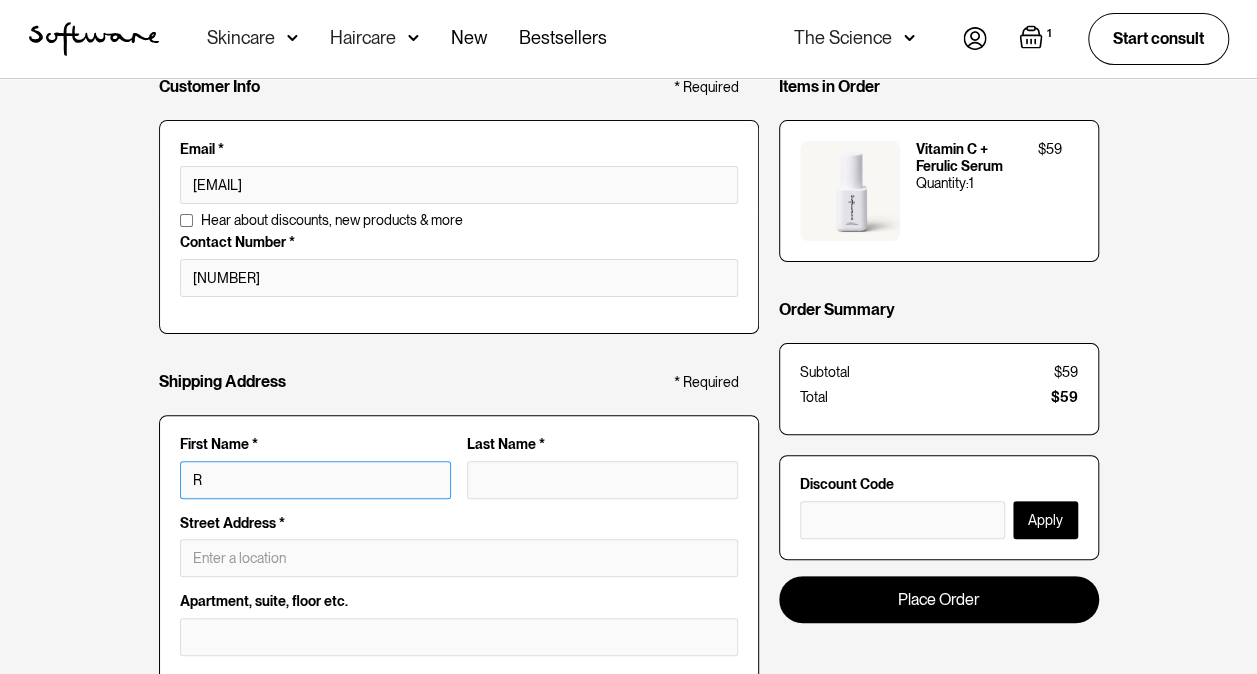 type on "Ra" 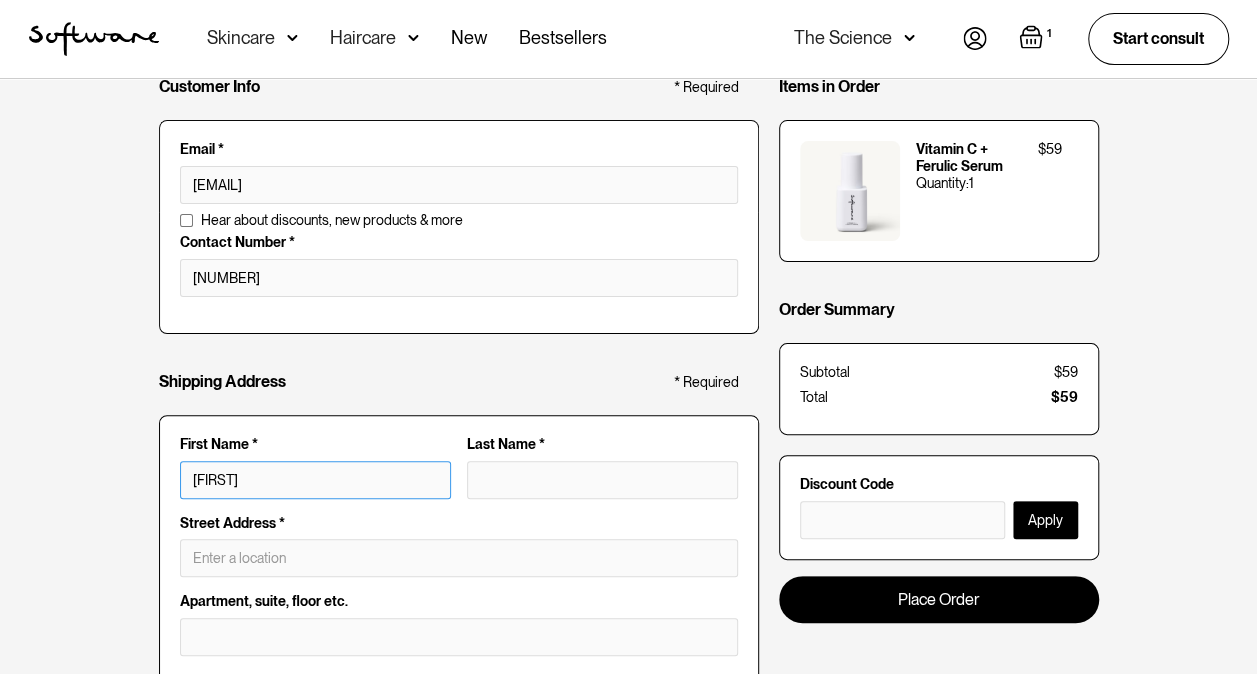 type on "Rac" 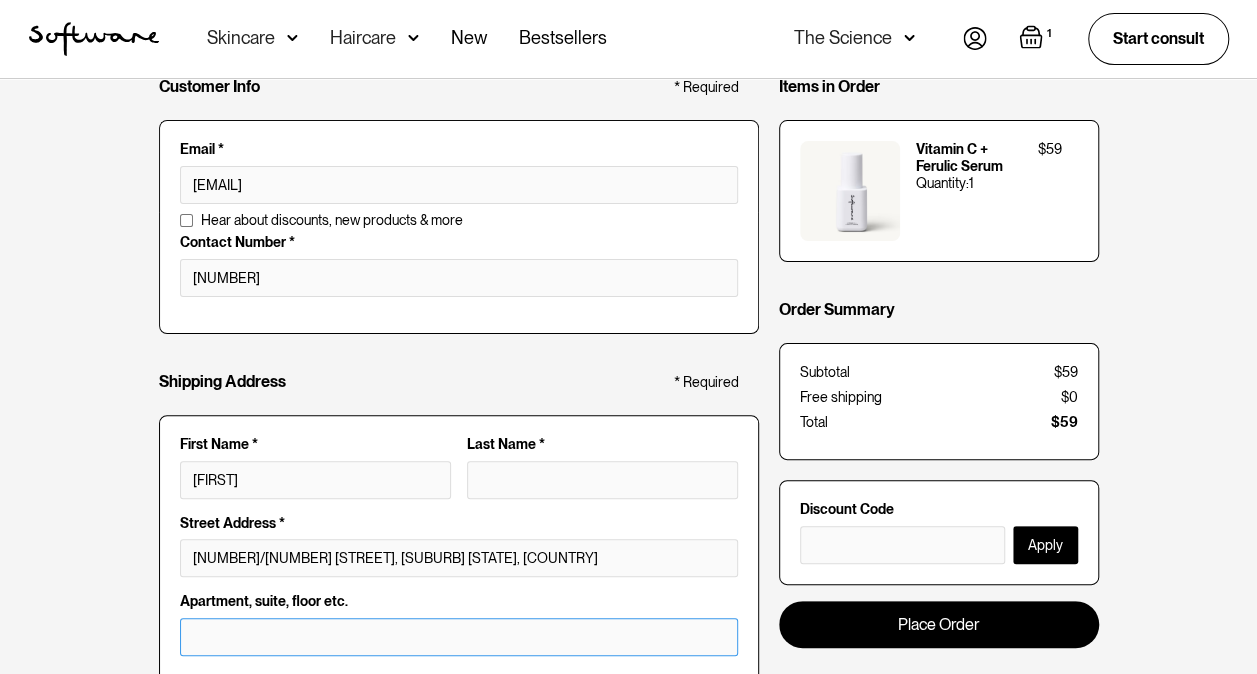 type on "[NUMBER] [STREET] [TERRACE]" 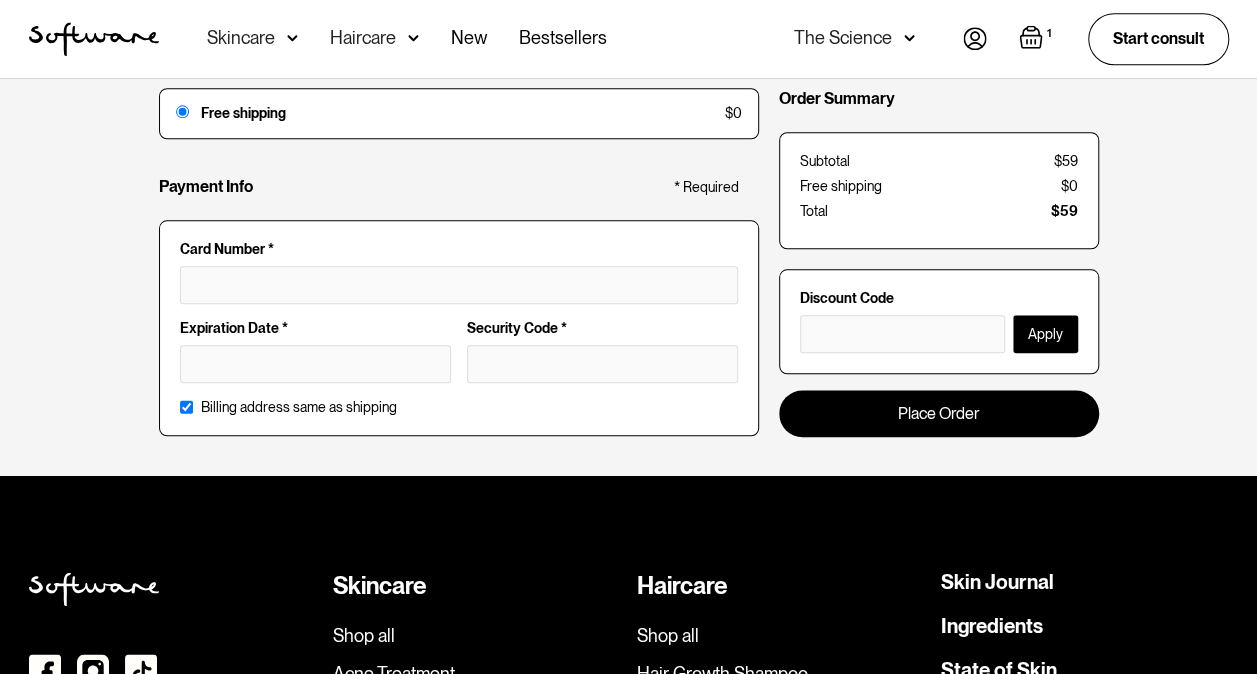scroll, scrollTop: 1008, scrollLeft: 0, axis: vertical 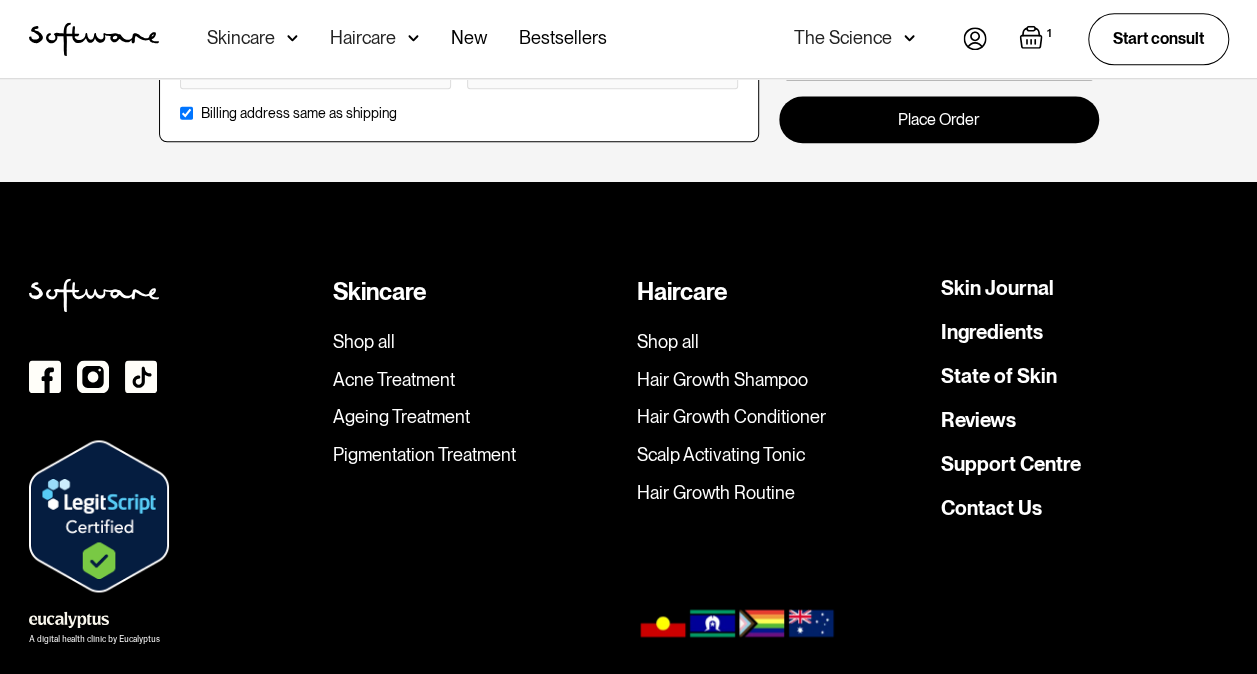 click at bounding box center [1031, 37] 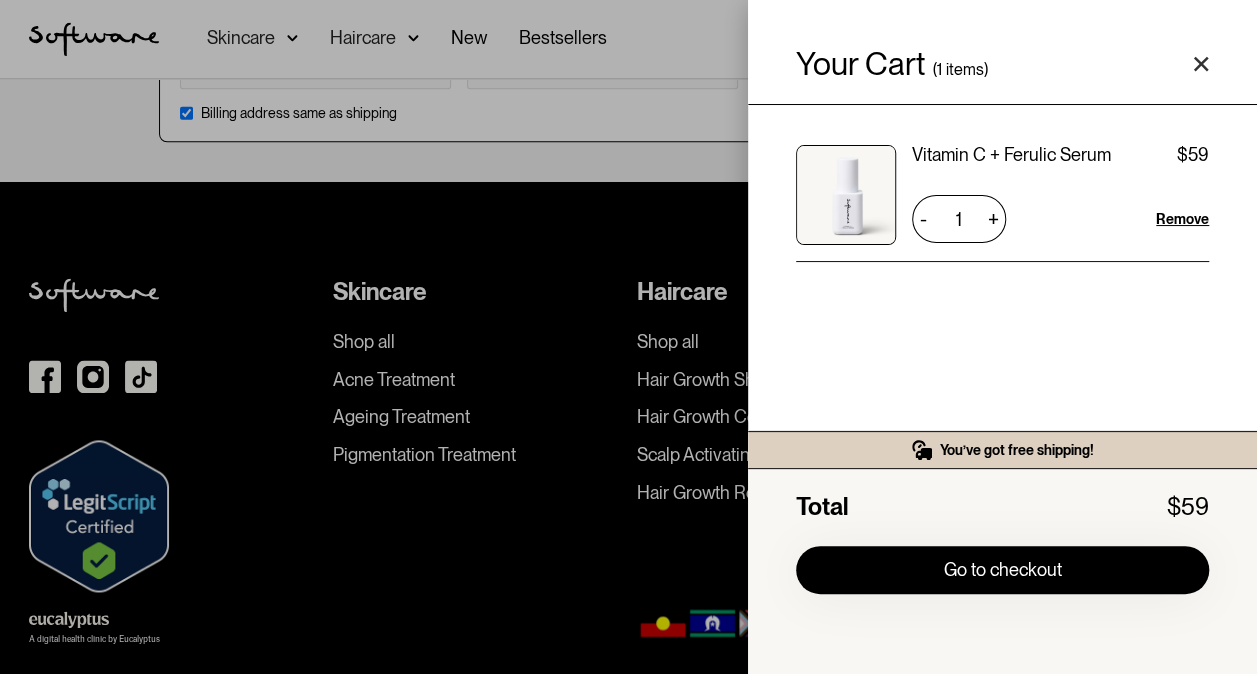 click on "Your Cart (  1 items) Vitamin C + Ferulic Serum $59  $59 1 + - Remove You’ve got free shipping! You might also be interested in... Total $59  Pay with browser. Go to checkout Your cart is empty Let’s create your routine Free shipping on all orders above $49! Shop our favourites Product is not available in this quantity." at bounding box center [628, 337] 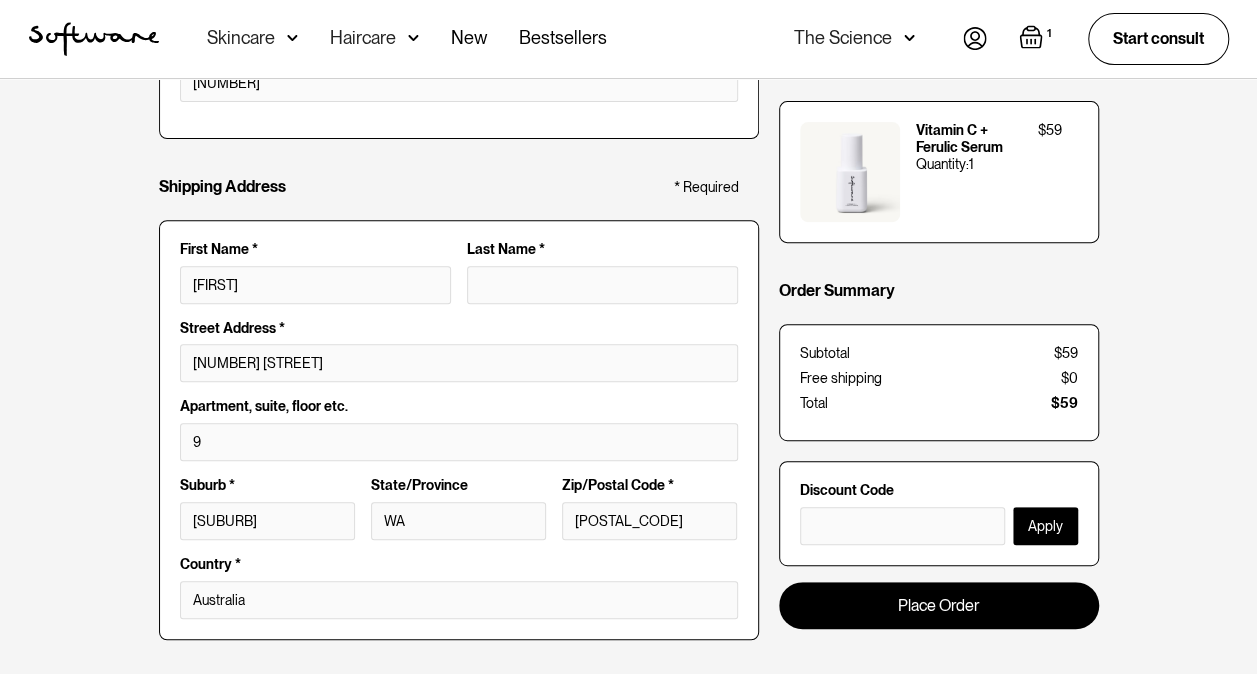 scroll, scrollTop: 257, scrollLeft: 0, axis: vertical 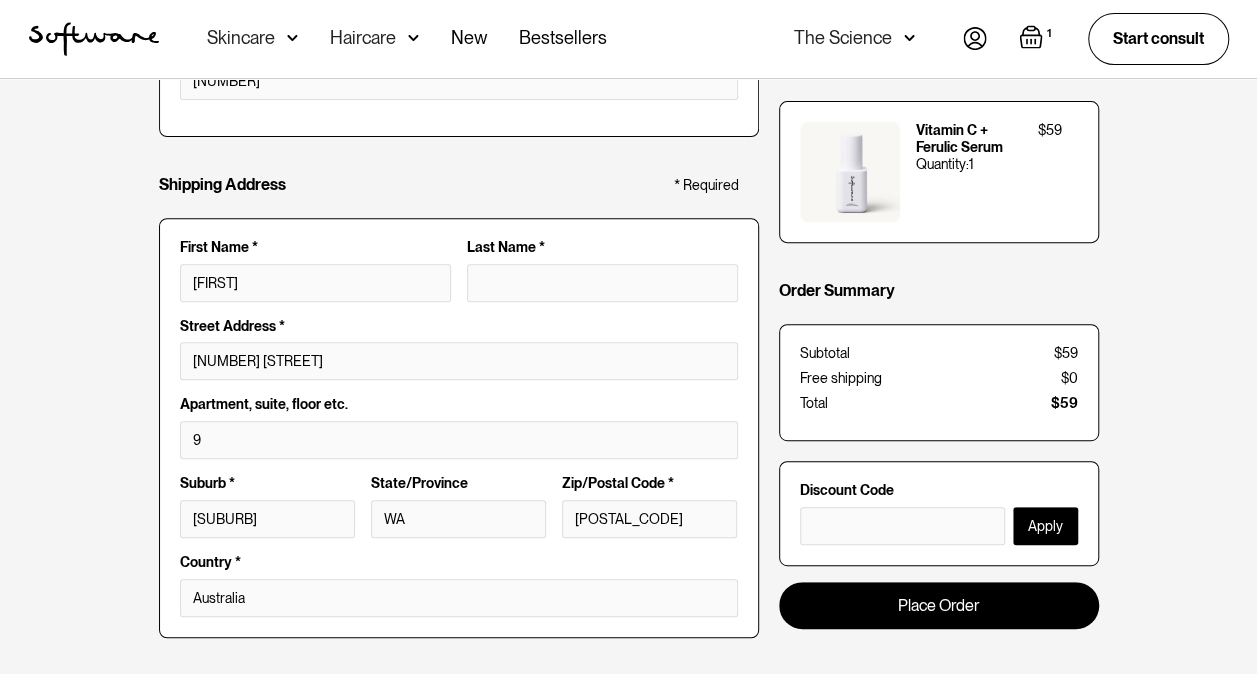 click on "Last Name *" at bounding box center [602, 278] 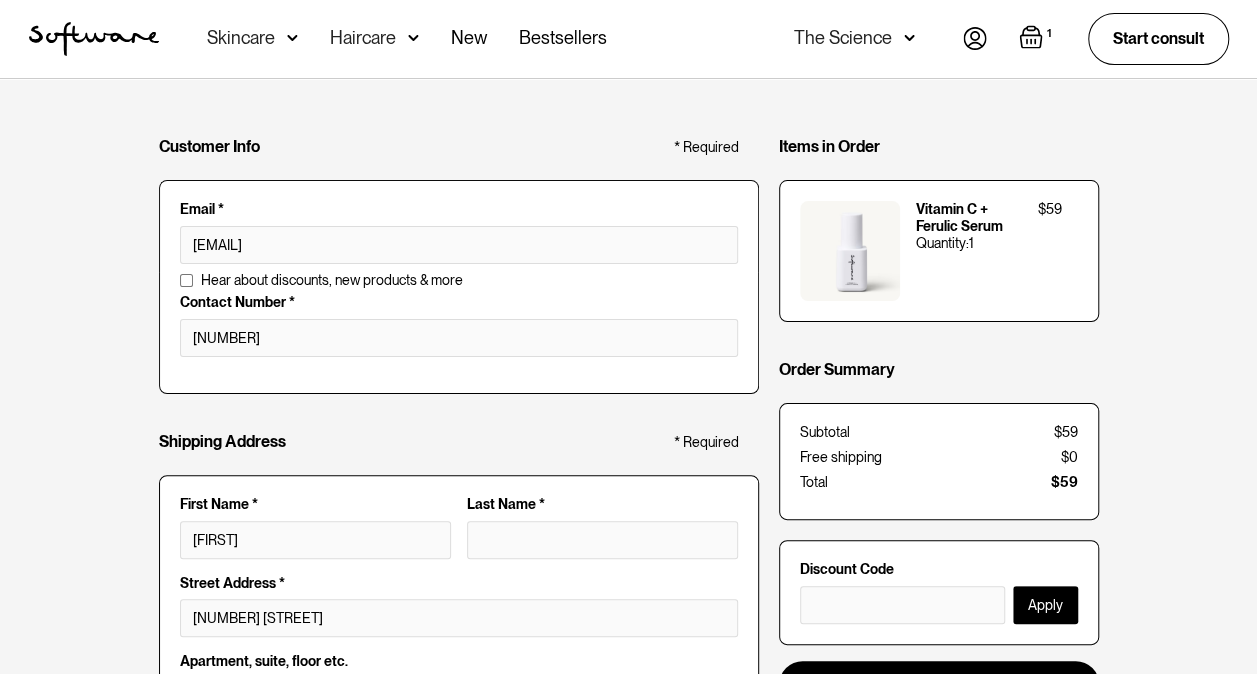 click on "Rach_lee8612@yahoo.com.au" at bounding box center (459, 245) 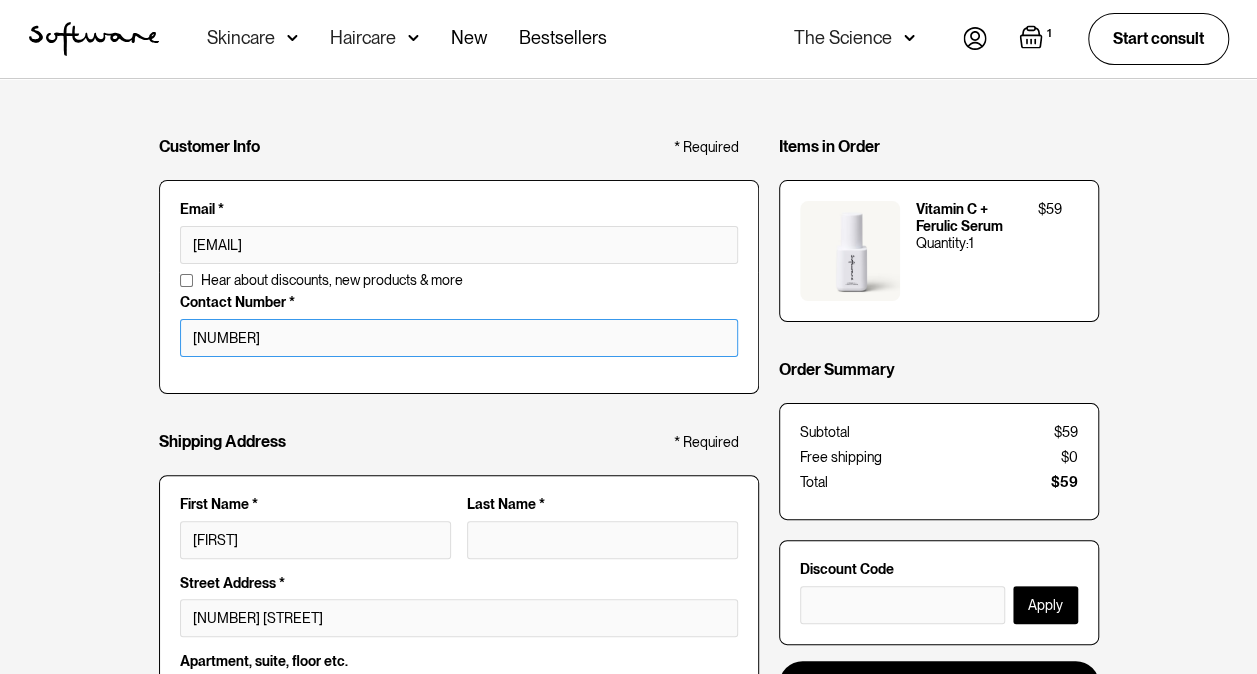 drag, startPoint x: 279, startPoint y: 334, endPoint x: 0, endPoint y: 258, distance: 289.16605 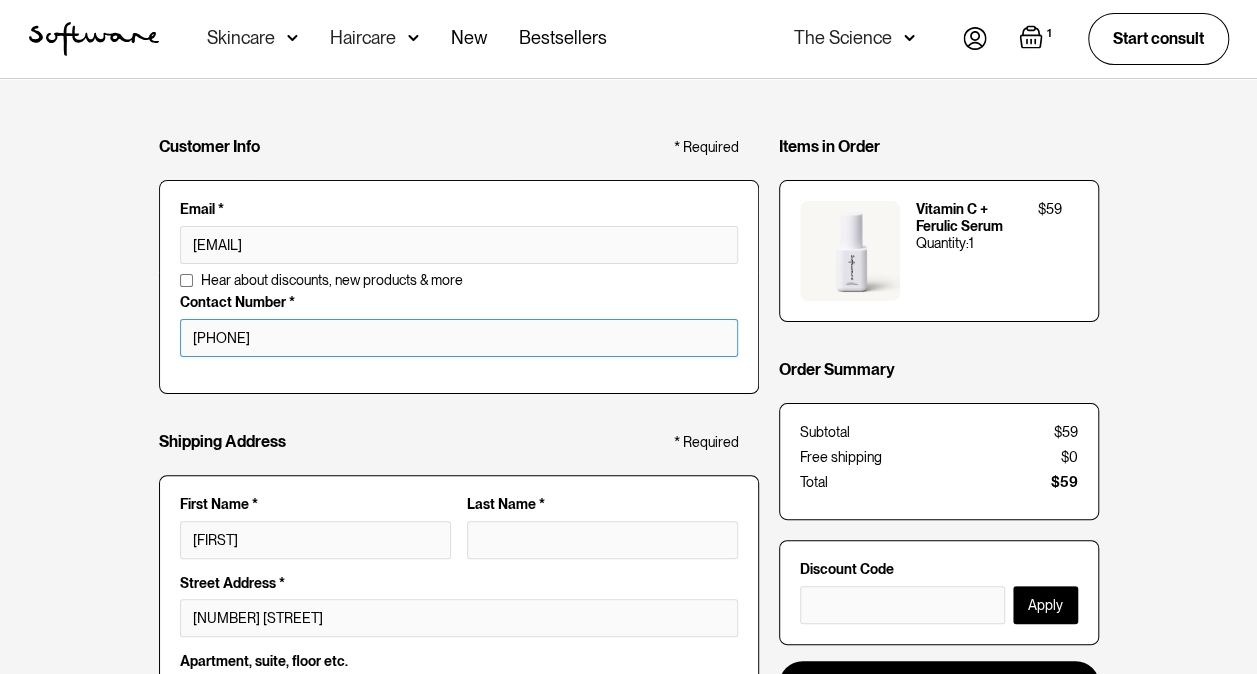 type on "[PHONE]" 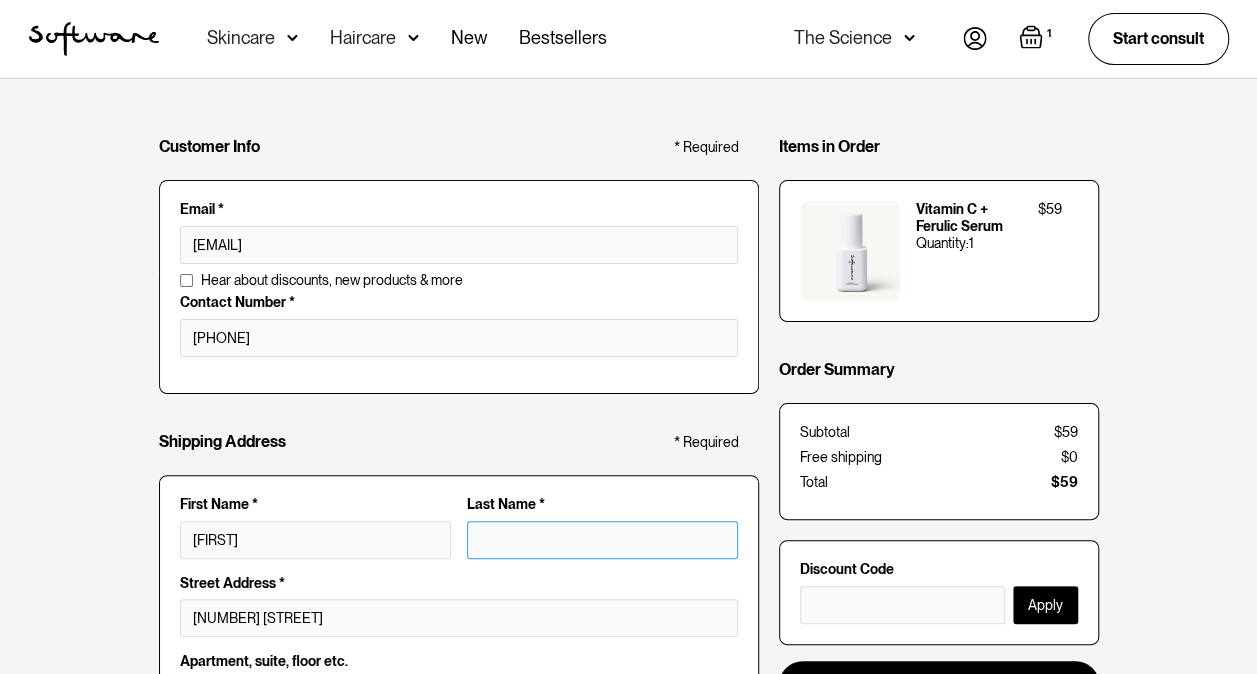 click on "Last Name *" at bounding box center [602, 540] 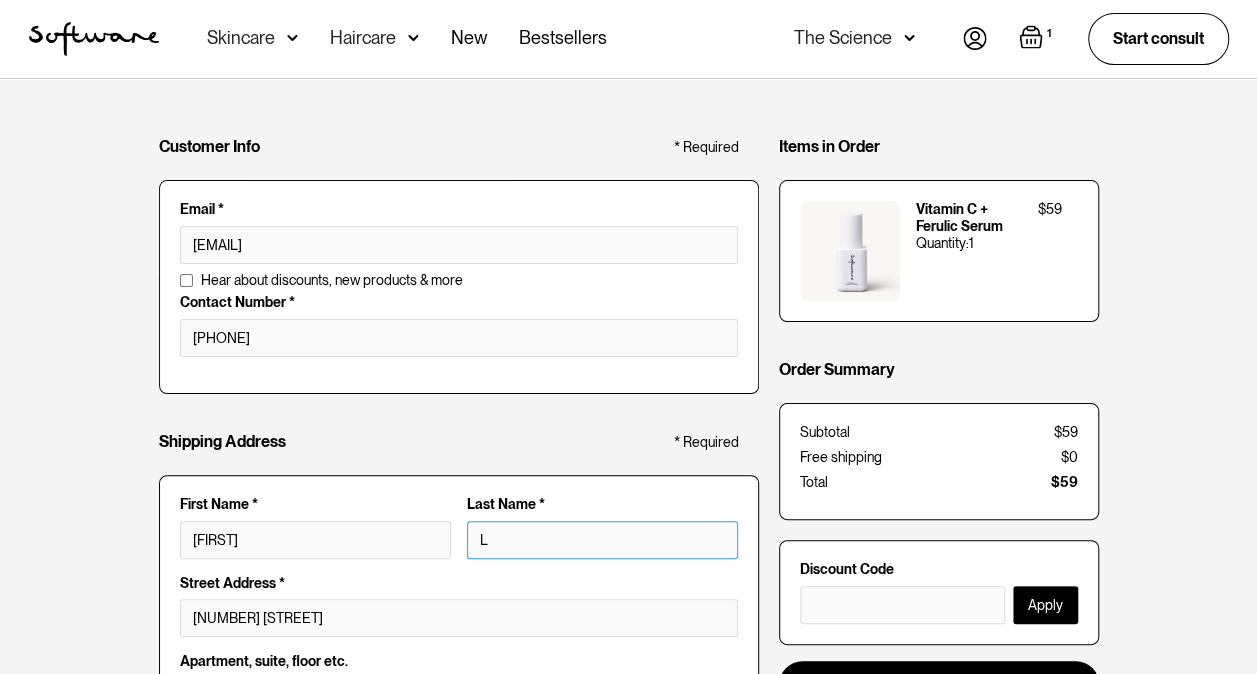 type on "Le" 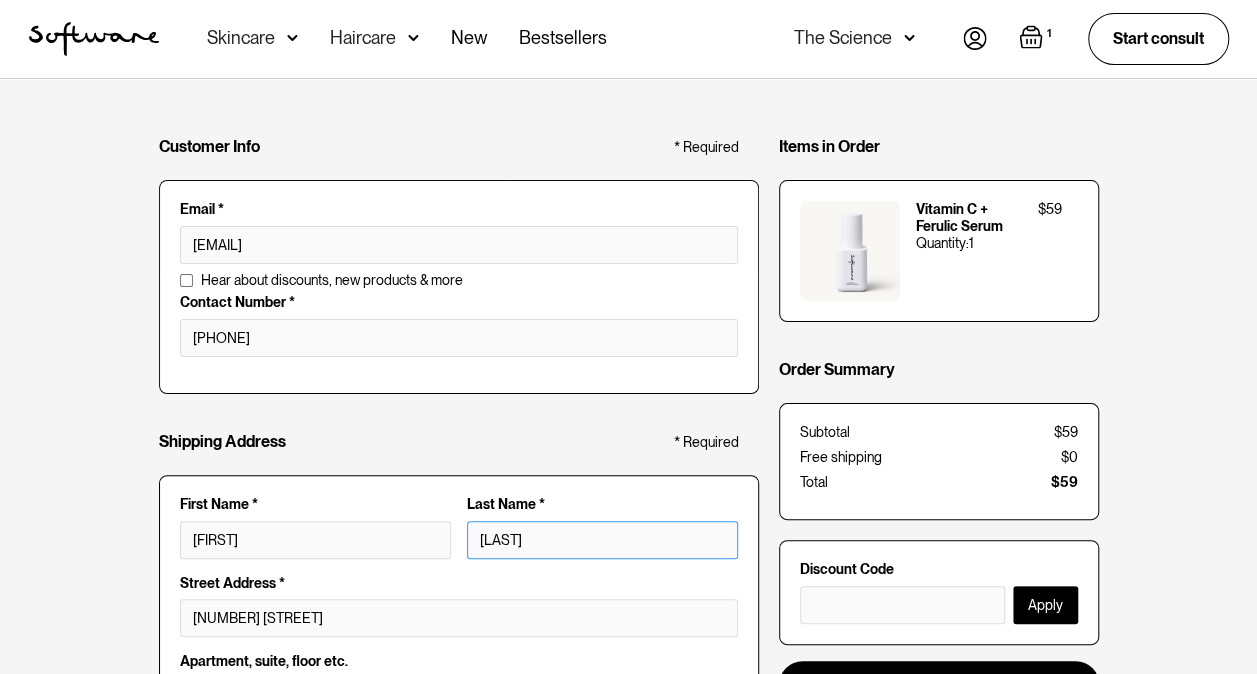 type on "Lee" 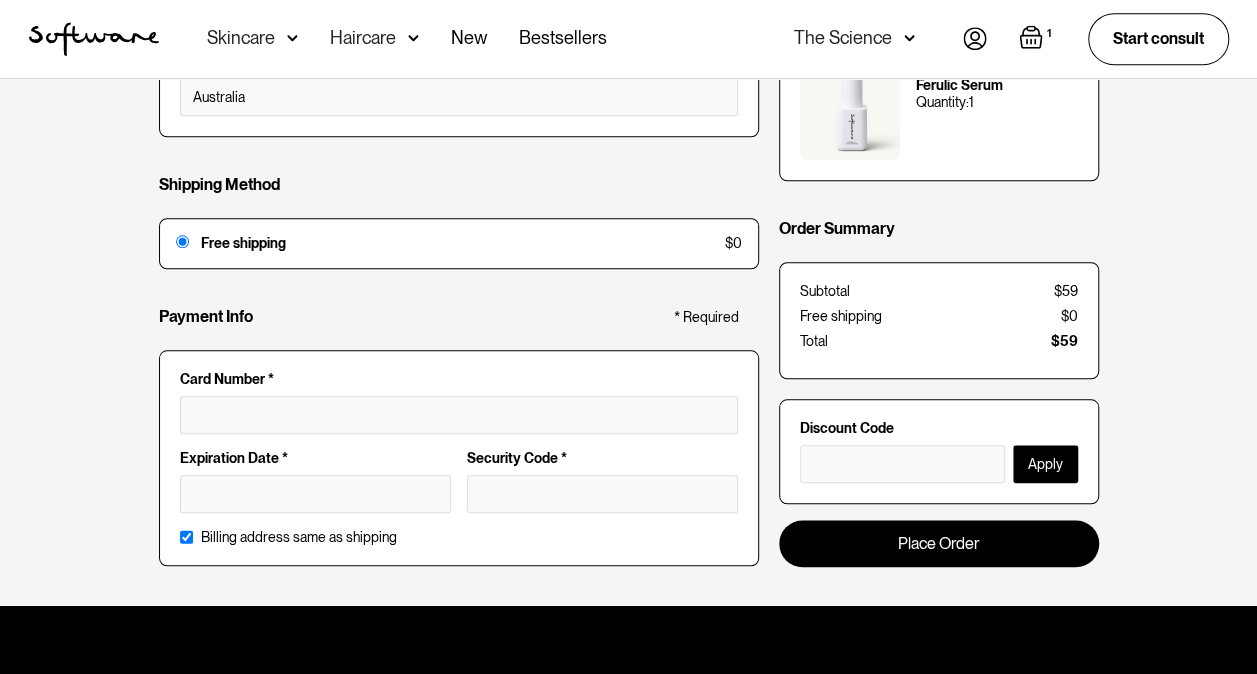 scroll, scrollTop: 759, scrollLeft: 0, axis: vertical 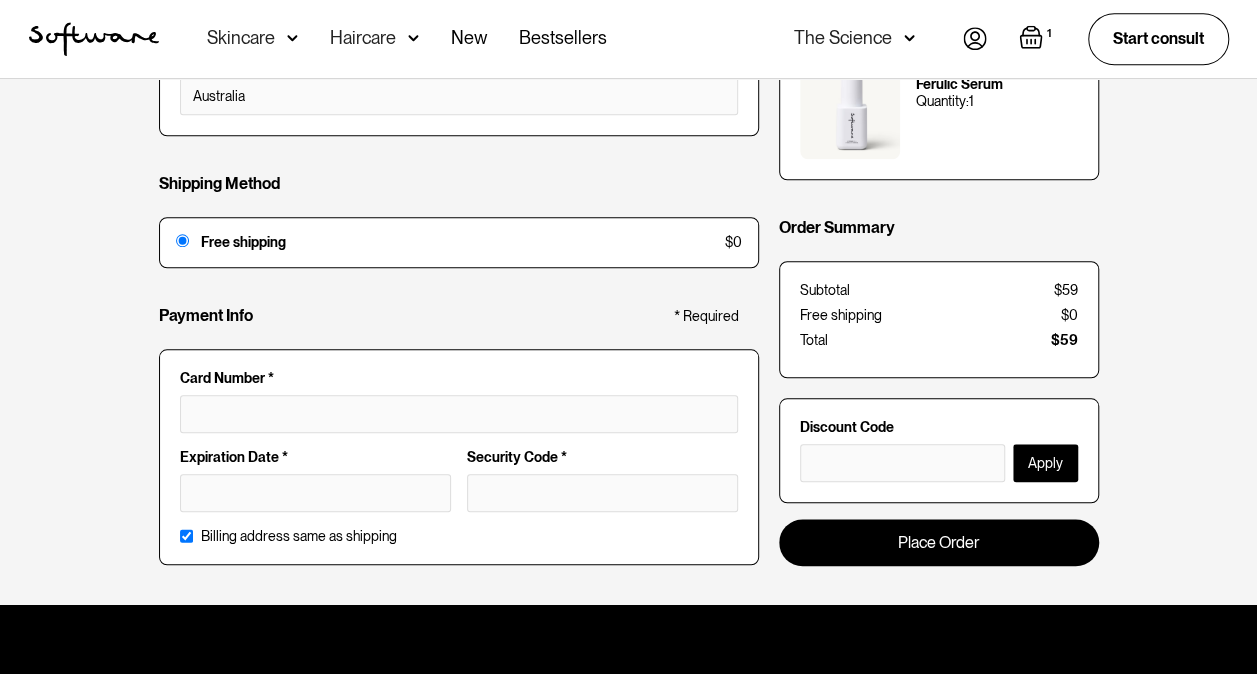 type on "Lee" 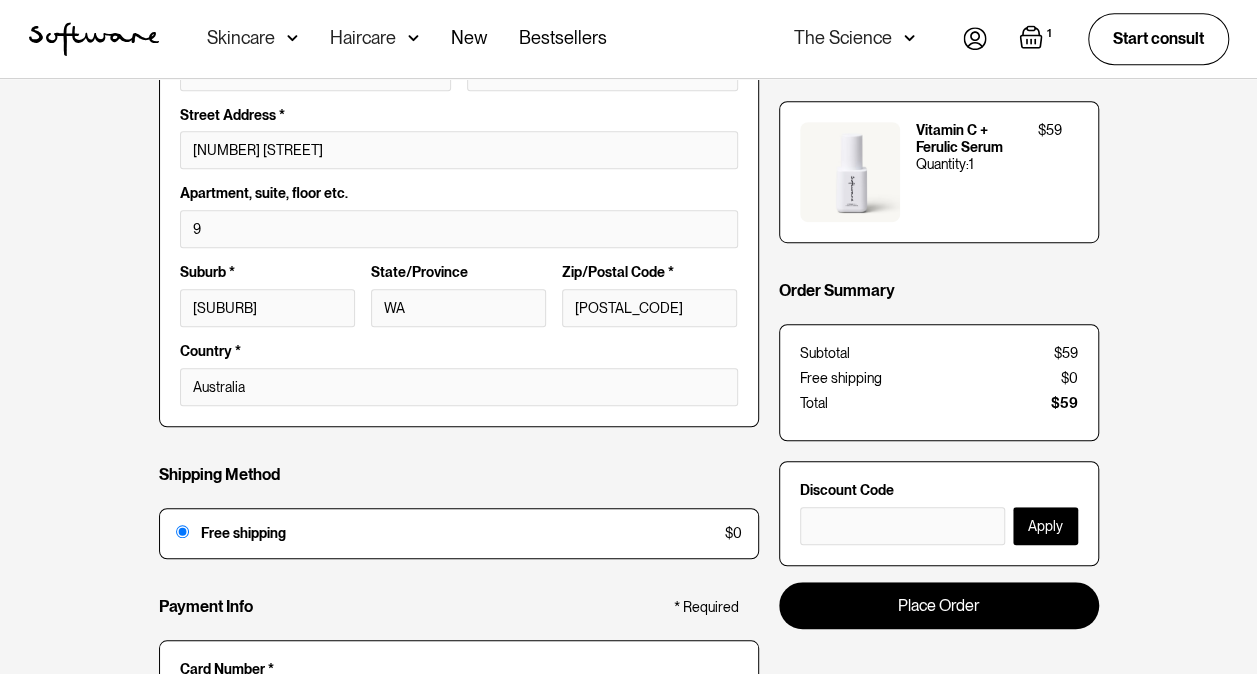 scroll, scrollTop: 514, scrollLeft: 0, axis: vertical 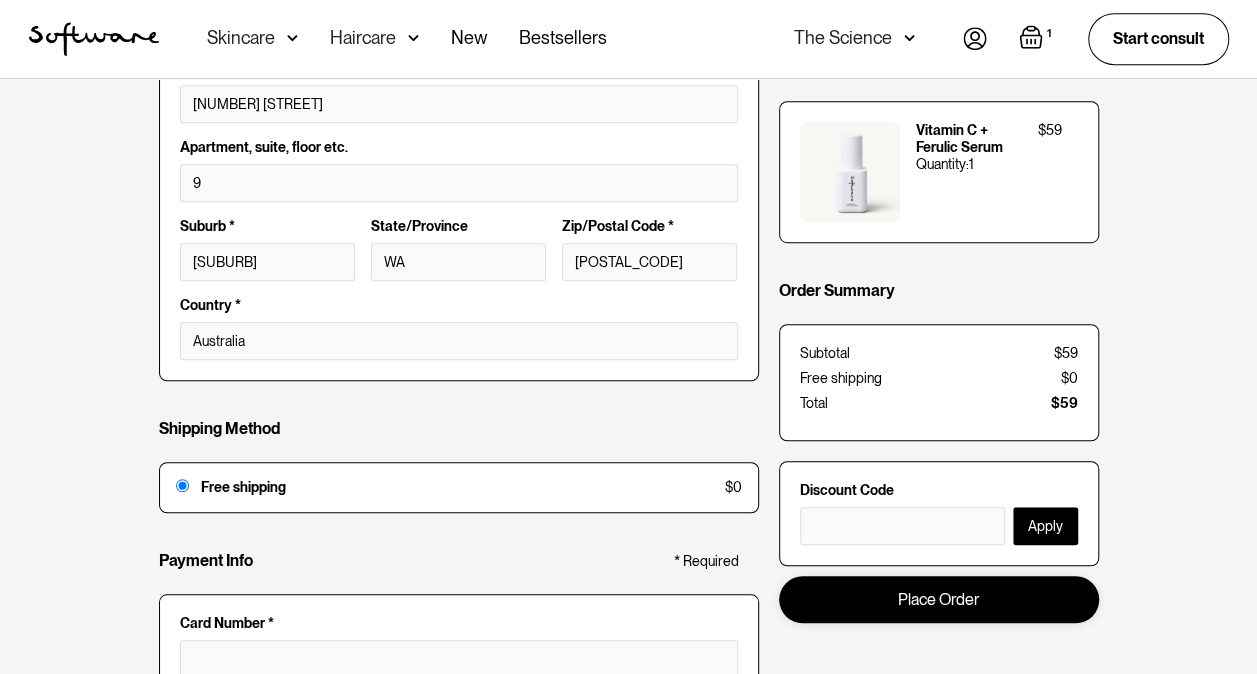 click on "Place Order" at bounding box center (939, 599) 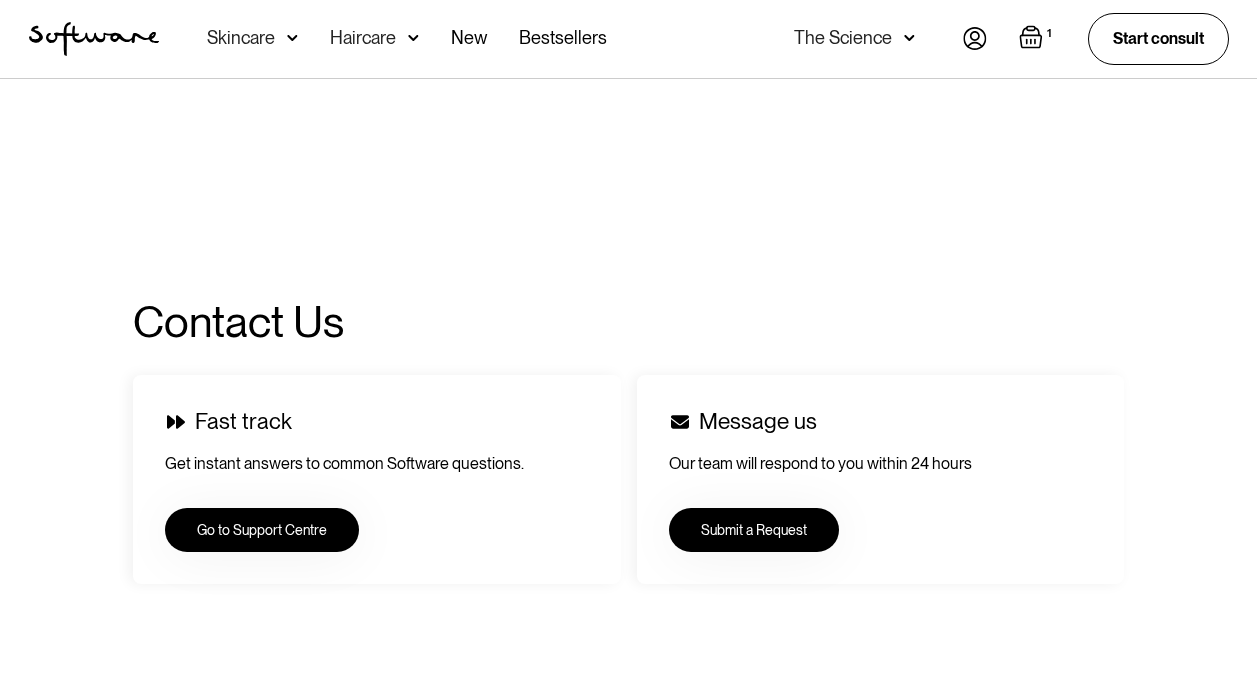 scroll, scrollTop: 0, scrollLeft: 0, axis: both 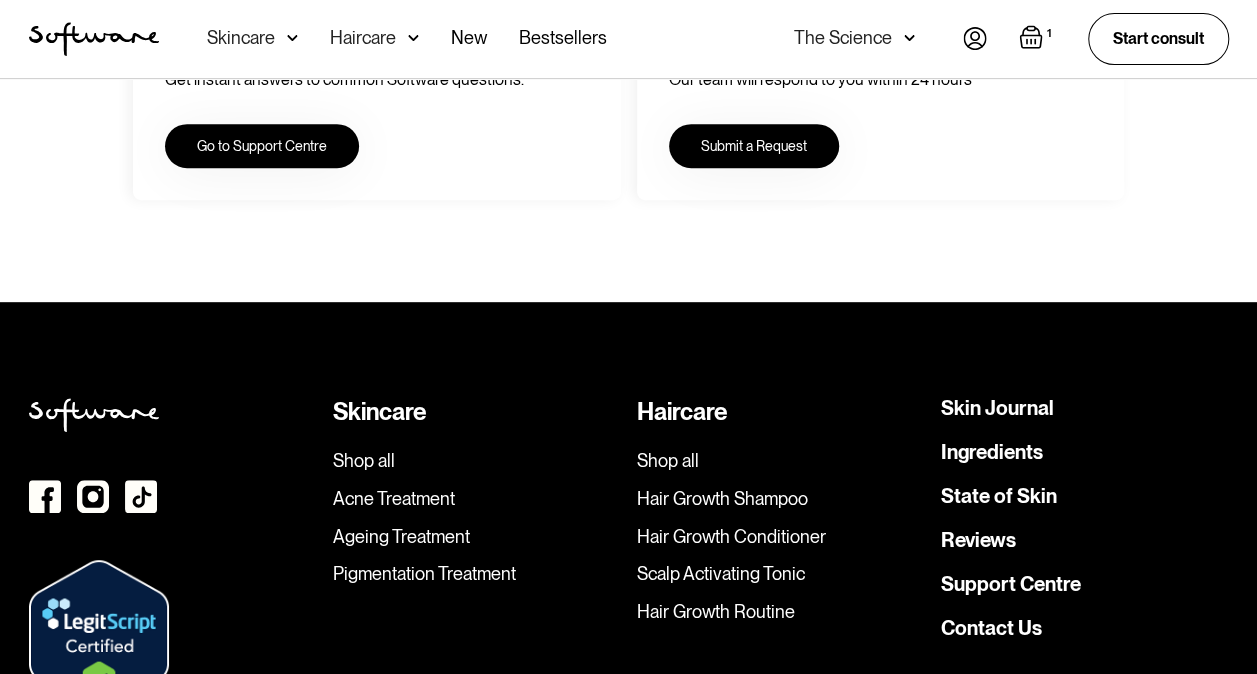 click on "Support Centre" at bounding box center (1011, 584) 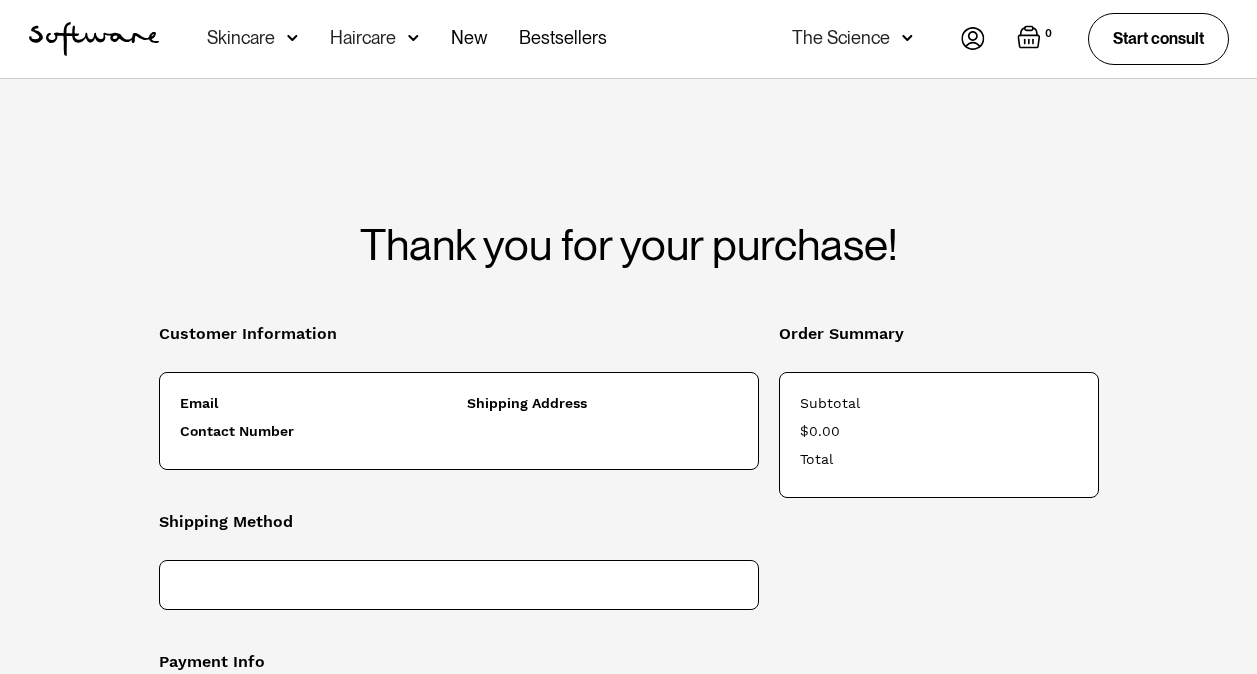 scroll, scrollTop: 0, scrollLeft: 0, axis: both 